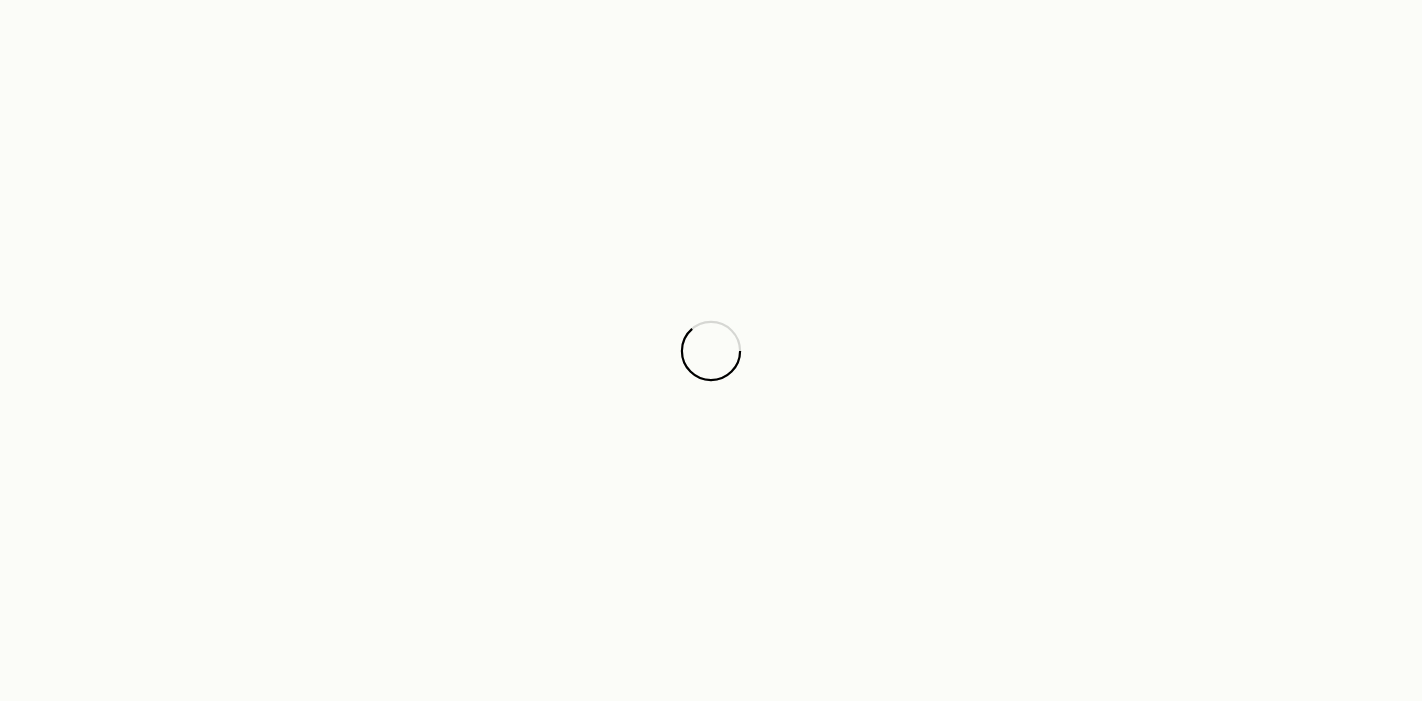 scroll, scrollTop: 0, scrollLeft: 0, axis: both 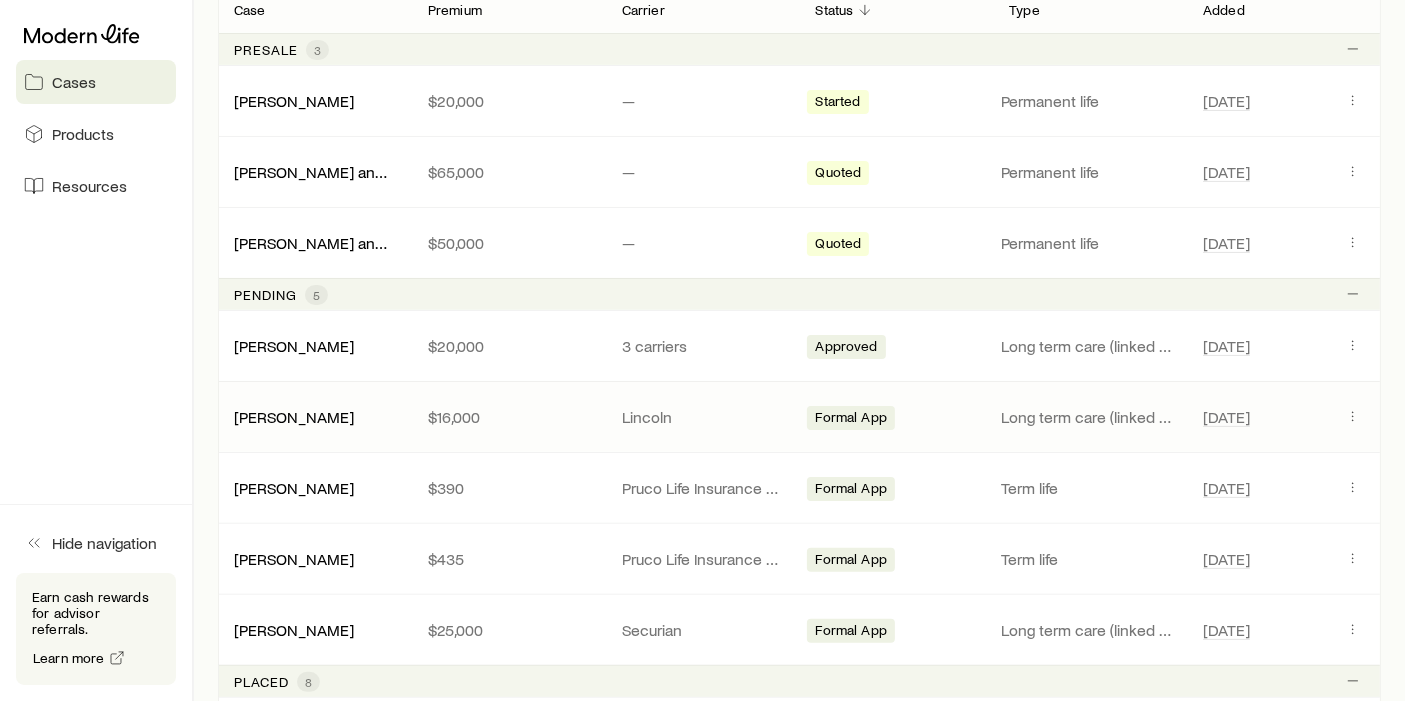 click at bounding box center (1353, 417) 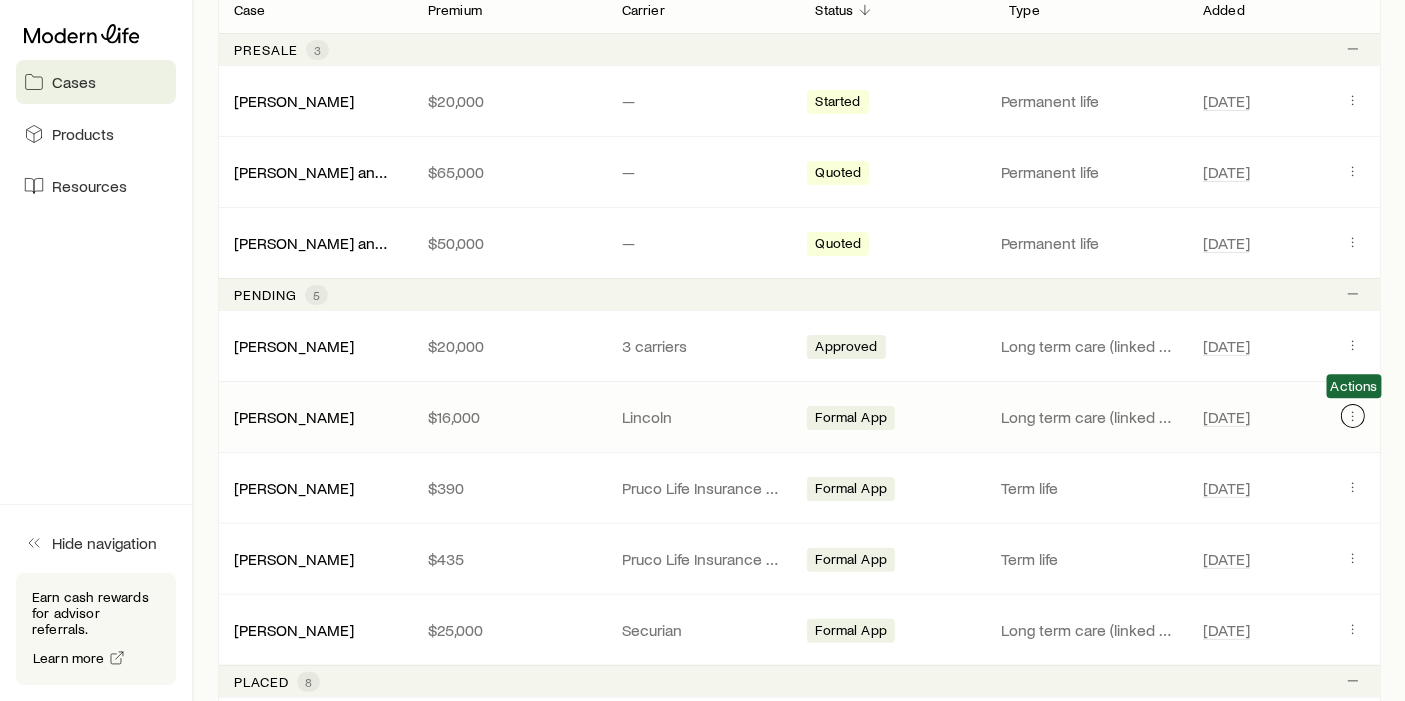 click 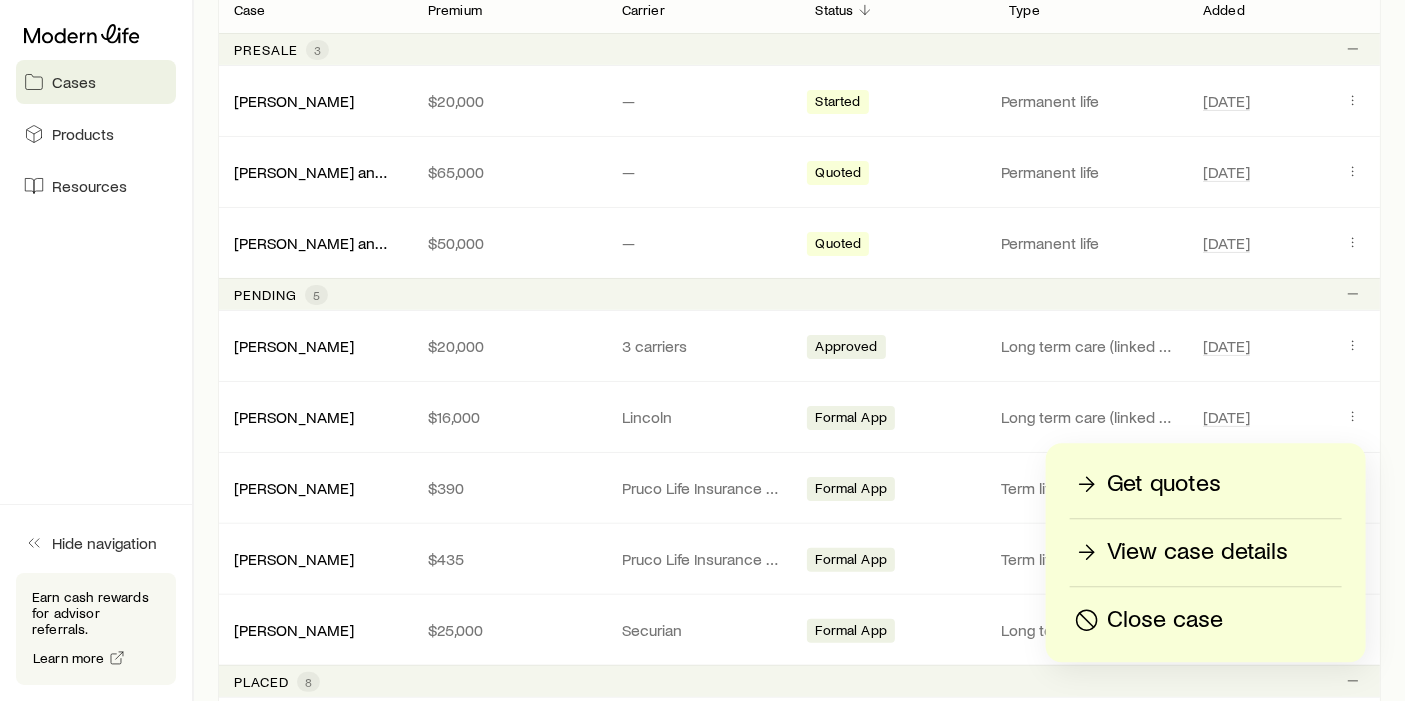 click on "View case details" at bounding box center (1197, 552) 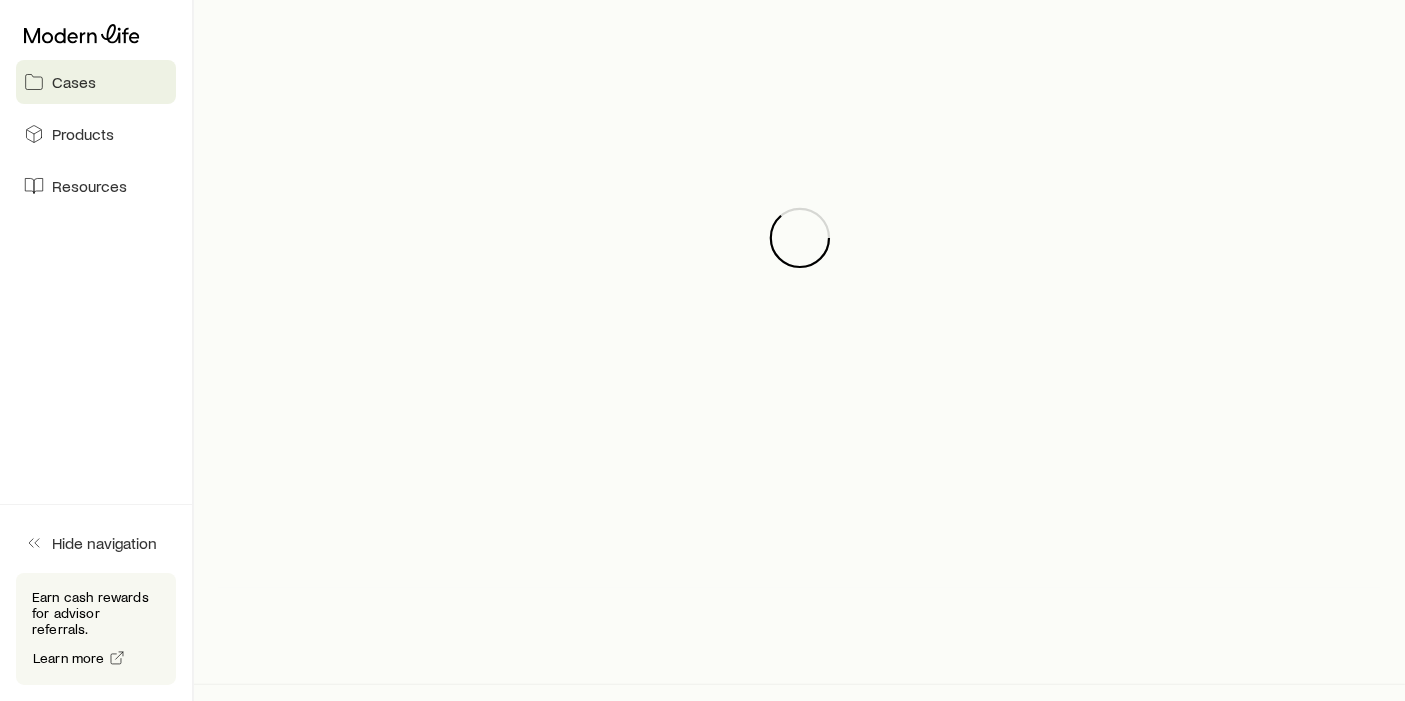 scroll, scrollTop: 0, scrollLeft: 0, axis: both 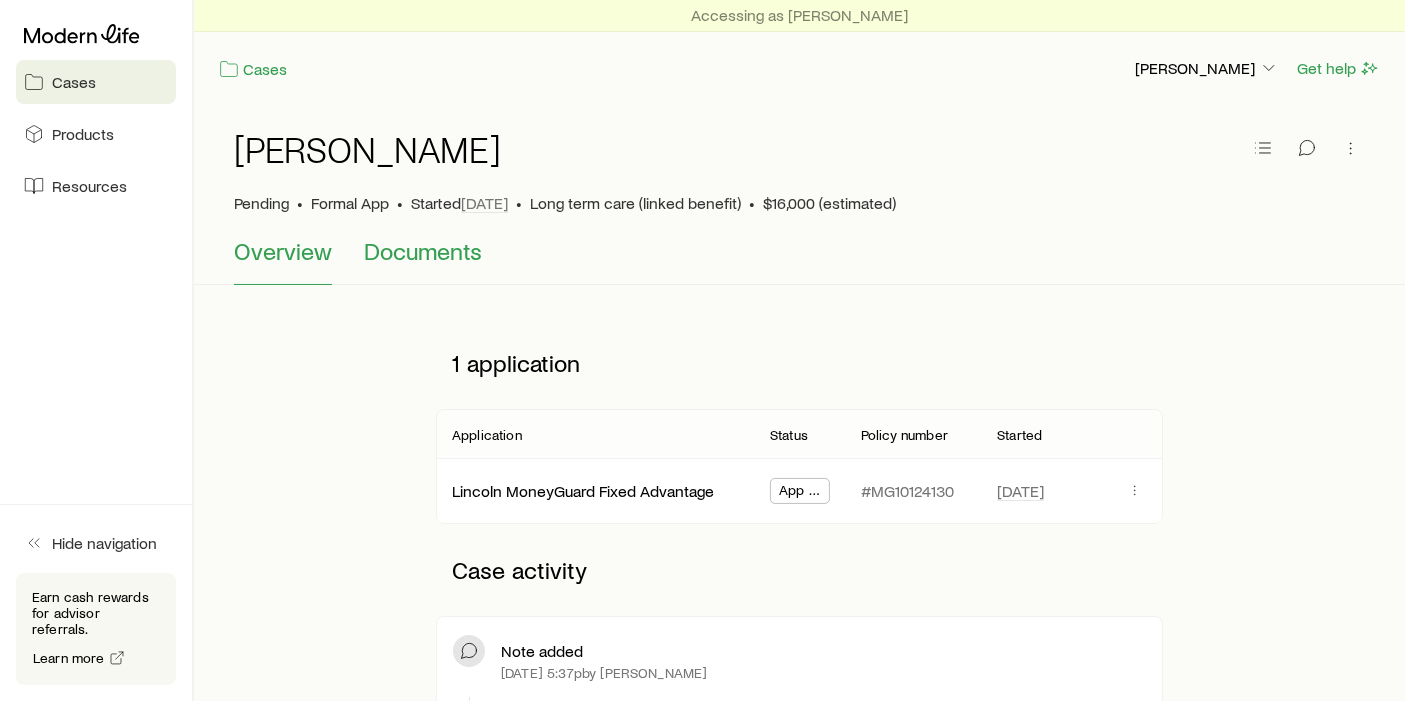 click on "Documents" at bounding box center [423, 251] 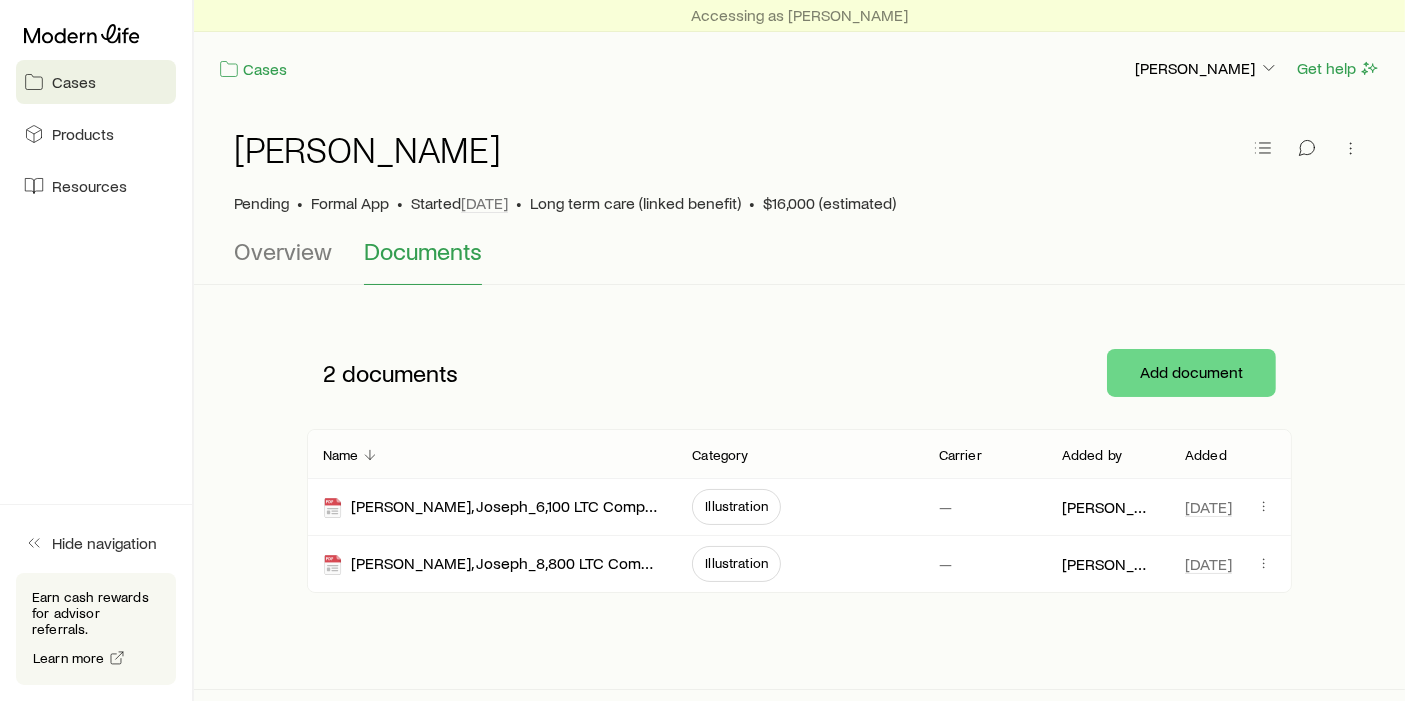 click on "Overview Documents" at bounding box center (799, 261) 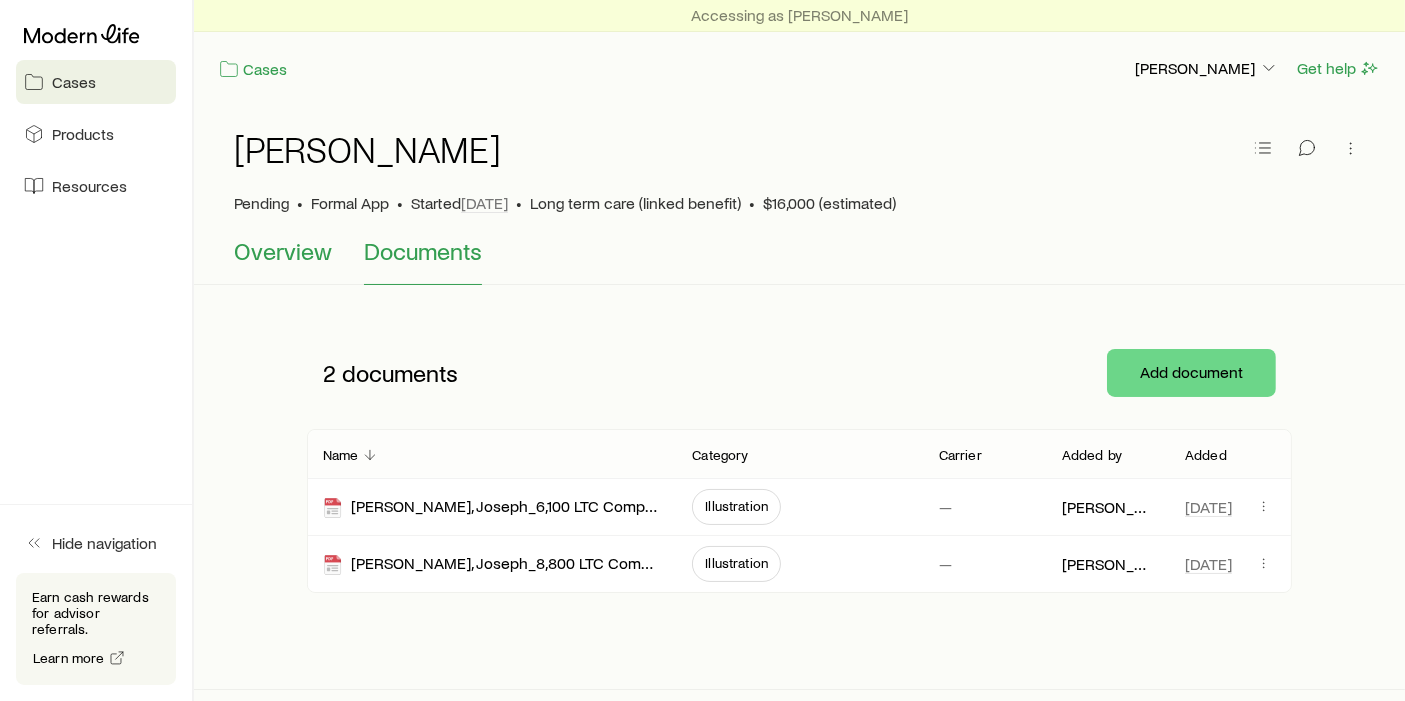 click on "Overview" at bounding box center (283, 251) 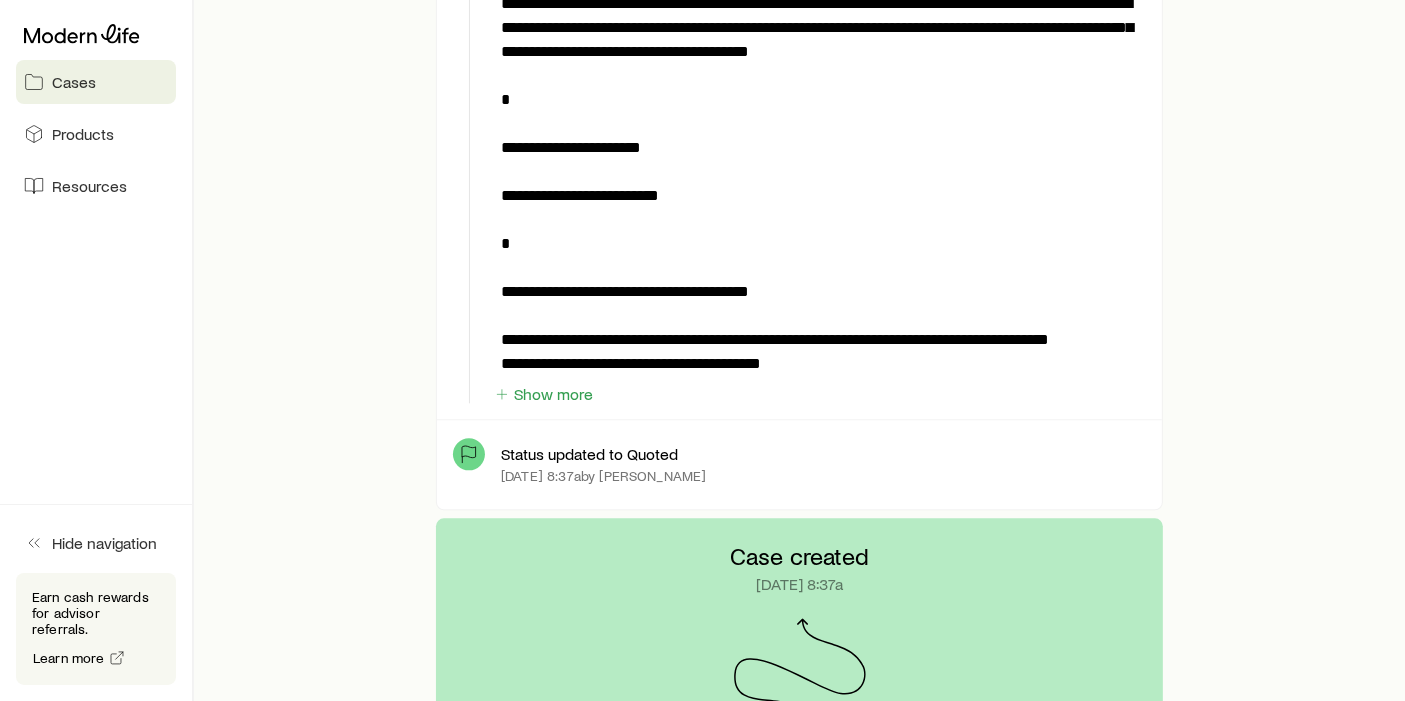 scroll, scrollTop: 4505, scrollLeft: 0, axis: vertical 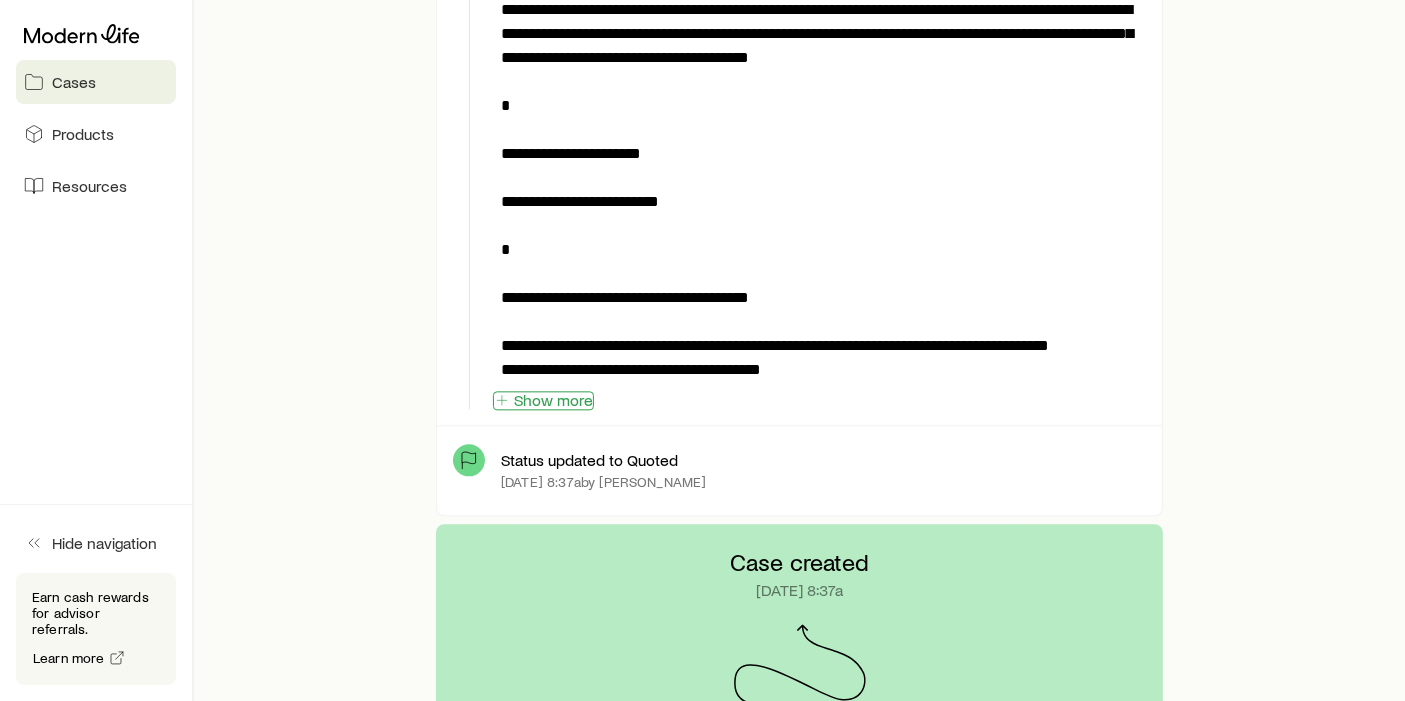 click on "Show more" at bounding box center [543, 400] 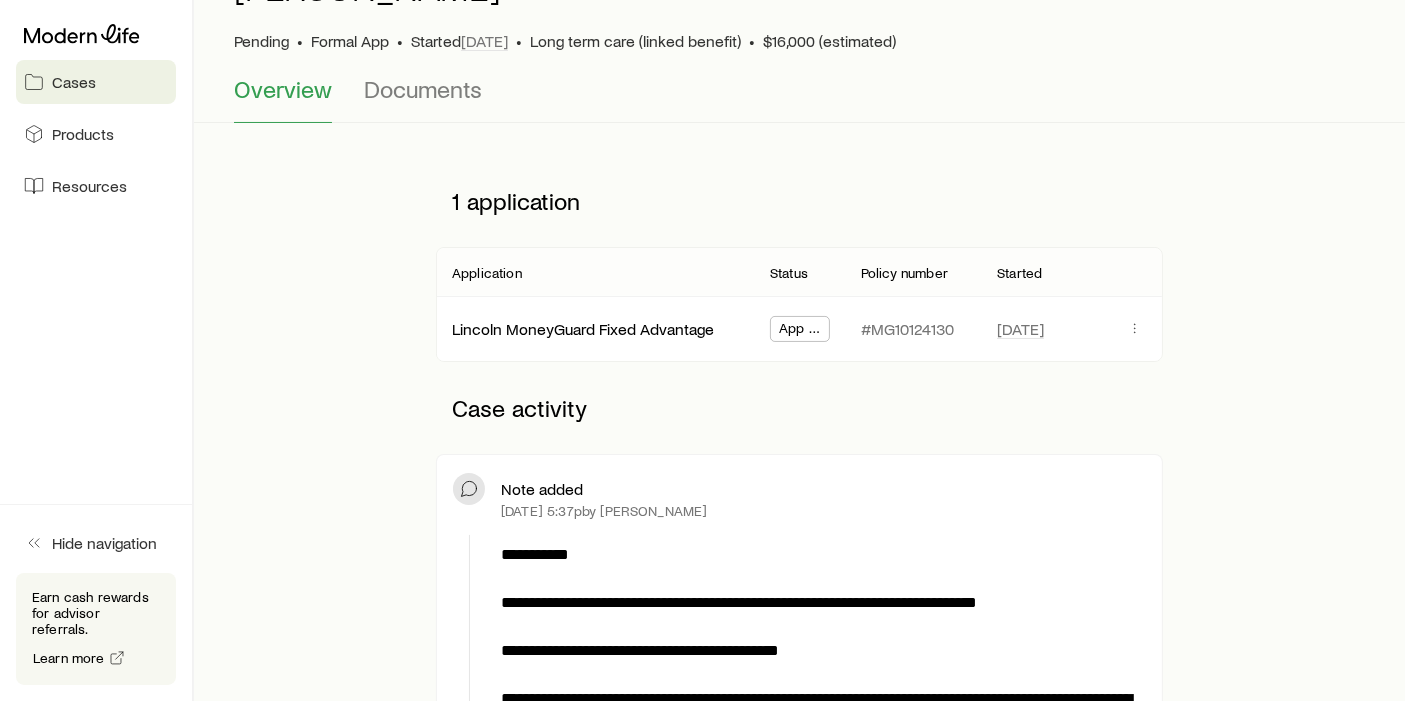 scroll, scrollTop: 0, scrollLeft: 0, axis: both 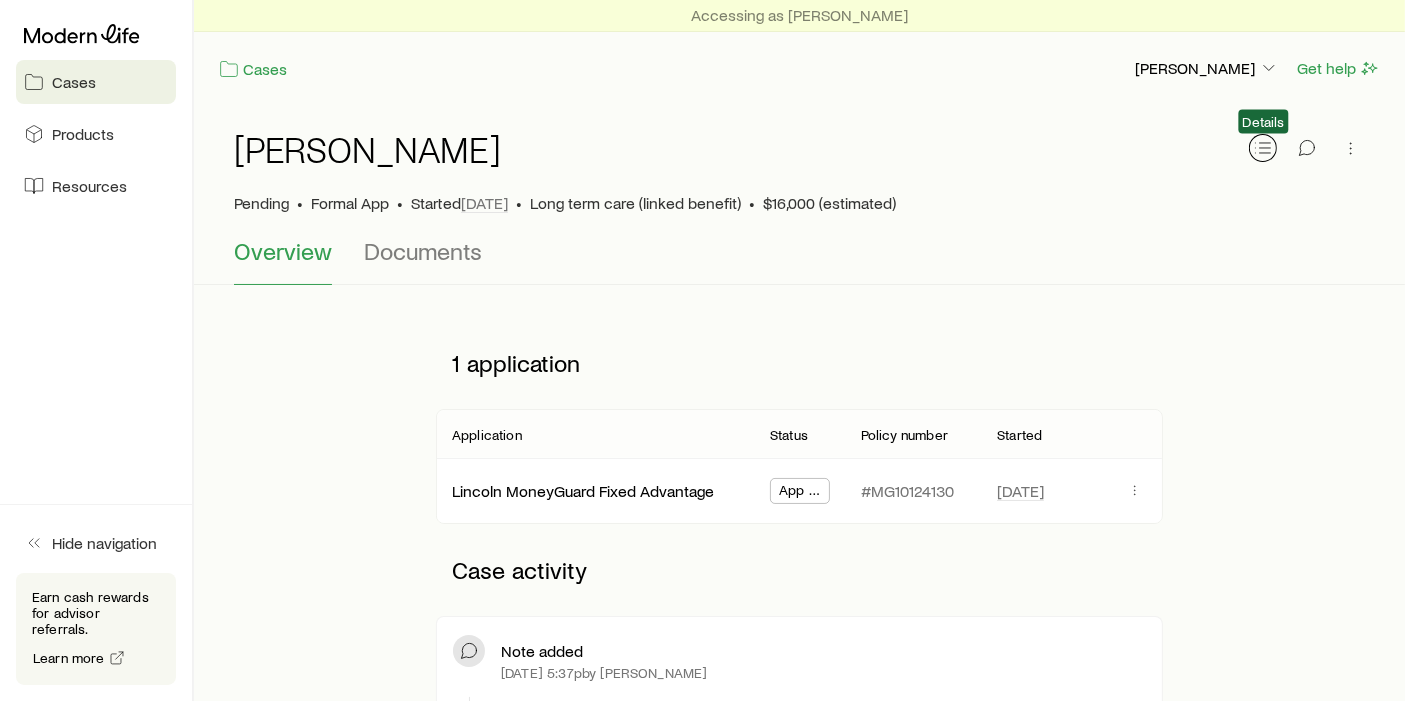 click at bounding box center (1263, 148) 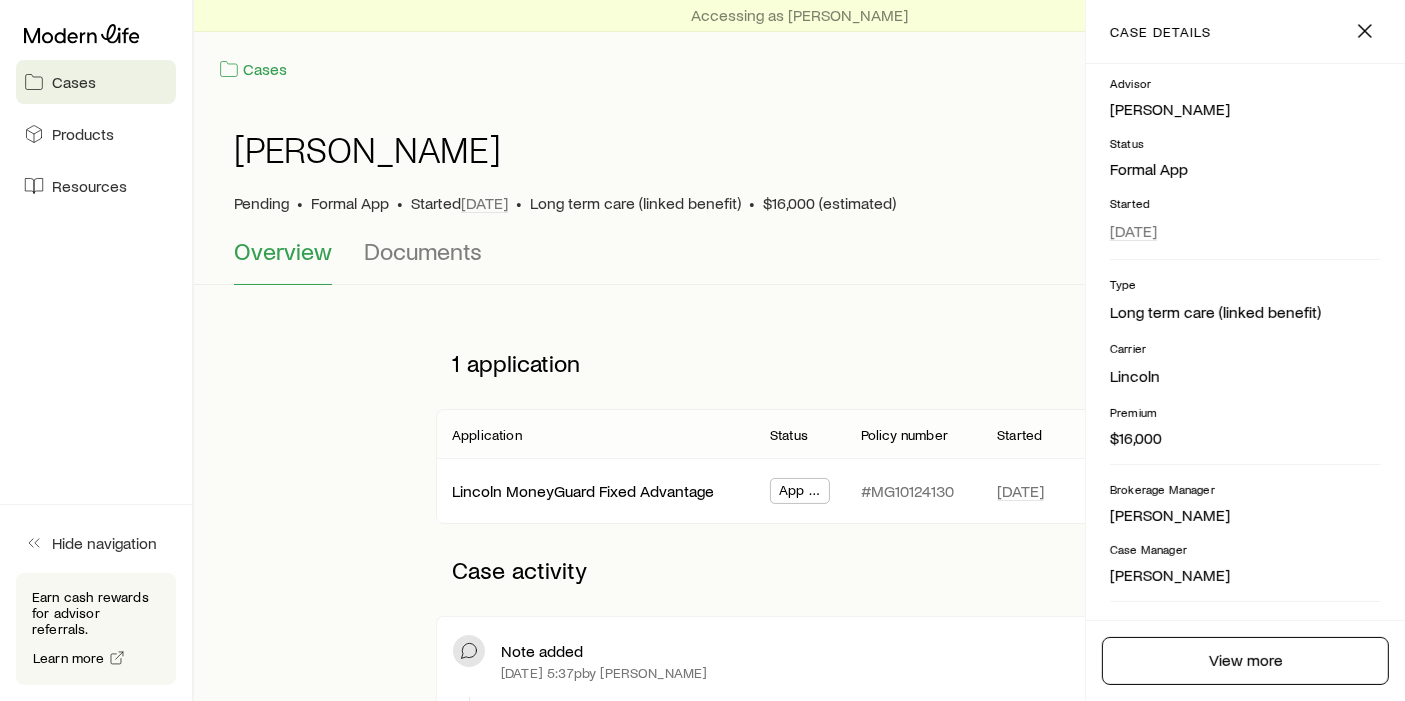 scroll, scrollTop: 217, scrollLeft: 0, axis: vertical 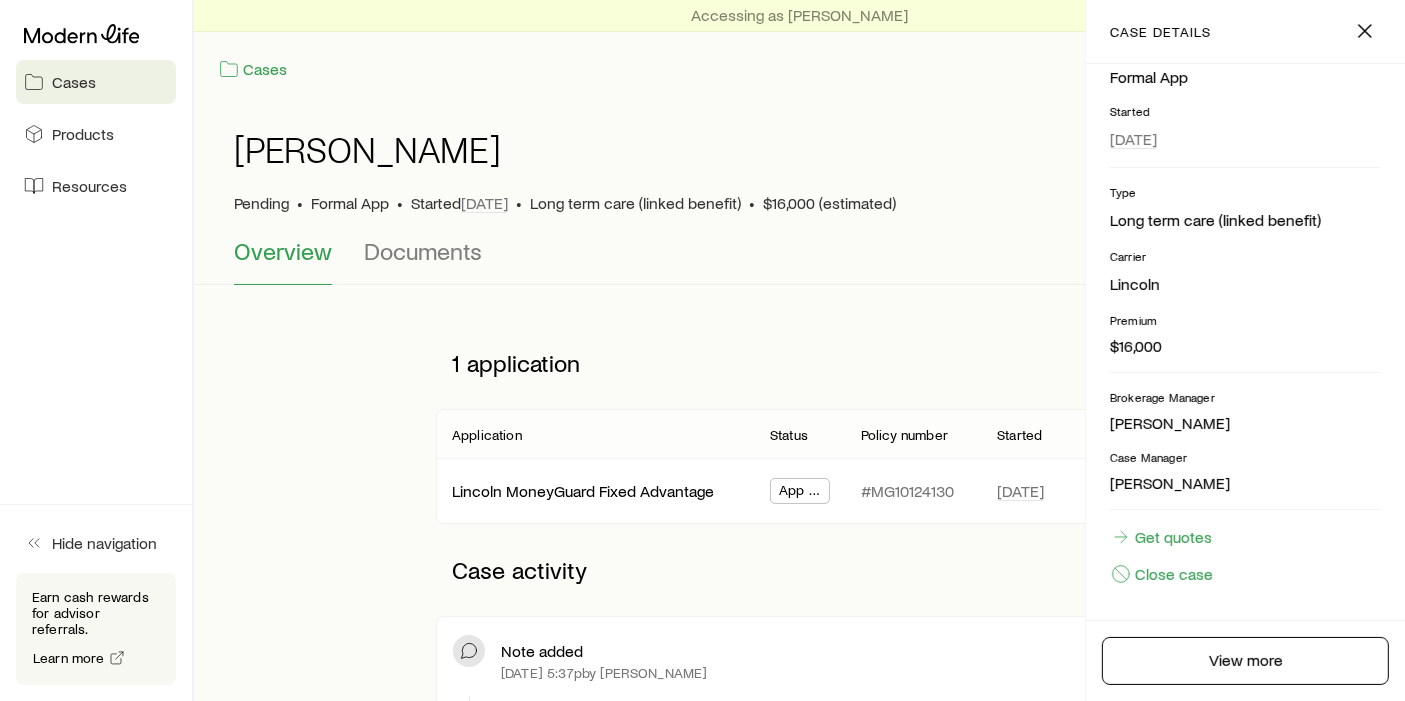 click on "Leonardo, Joseph Advisor Chad Hunter Status Formal App Started Jun 23 Type Long term care (linked benefit) Carrier Lincoln Premium $16,000 Brokerage Manager Nick Weiler Case Manager Heather McKee Get quotes Close case" at bounding box center (1245, 342) 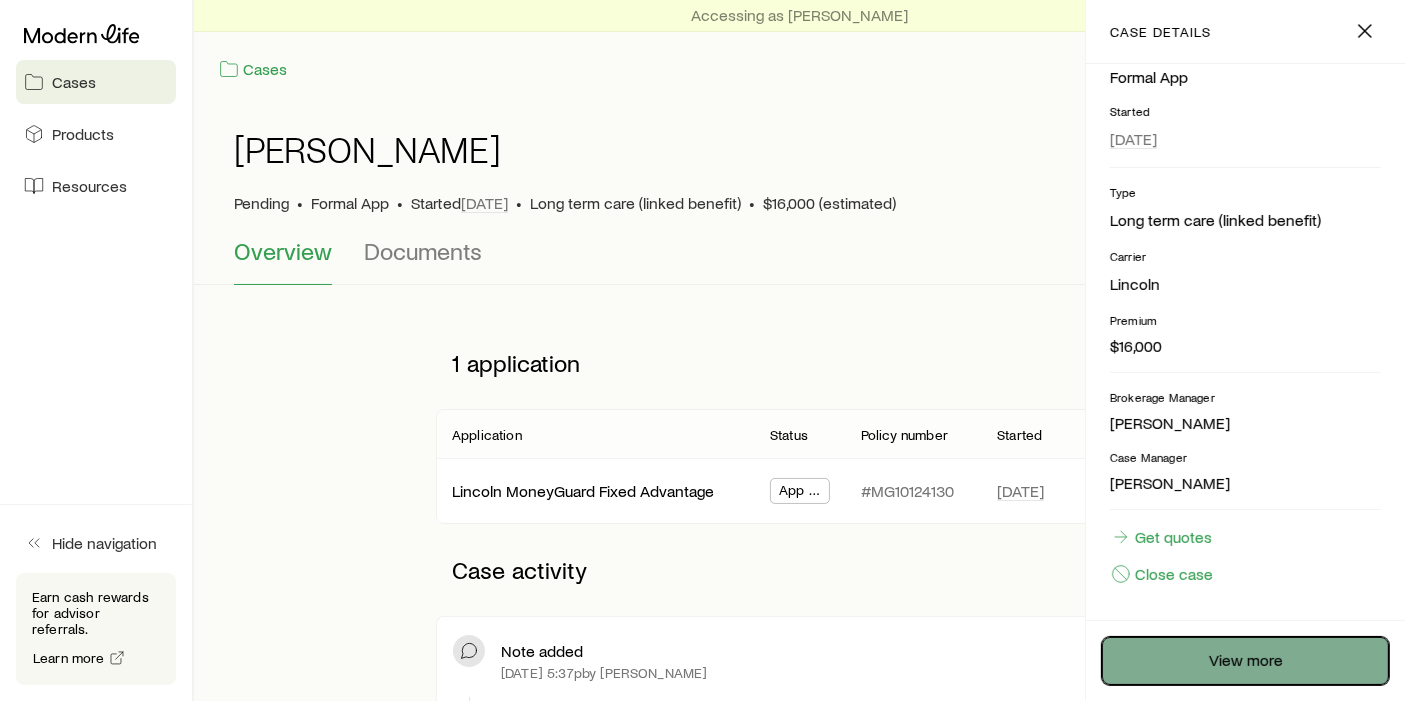 click on "View more" at bounding box center [1245, 661] 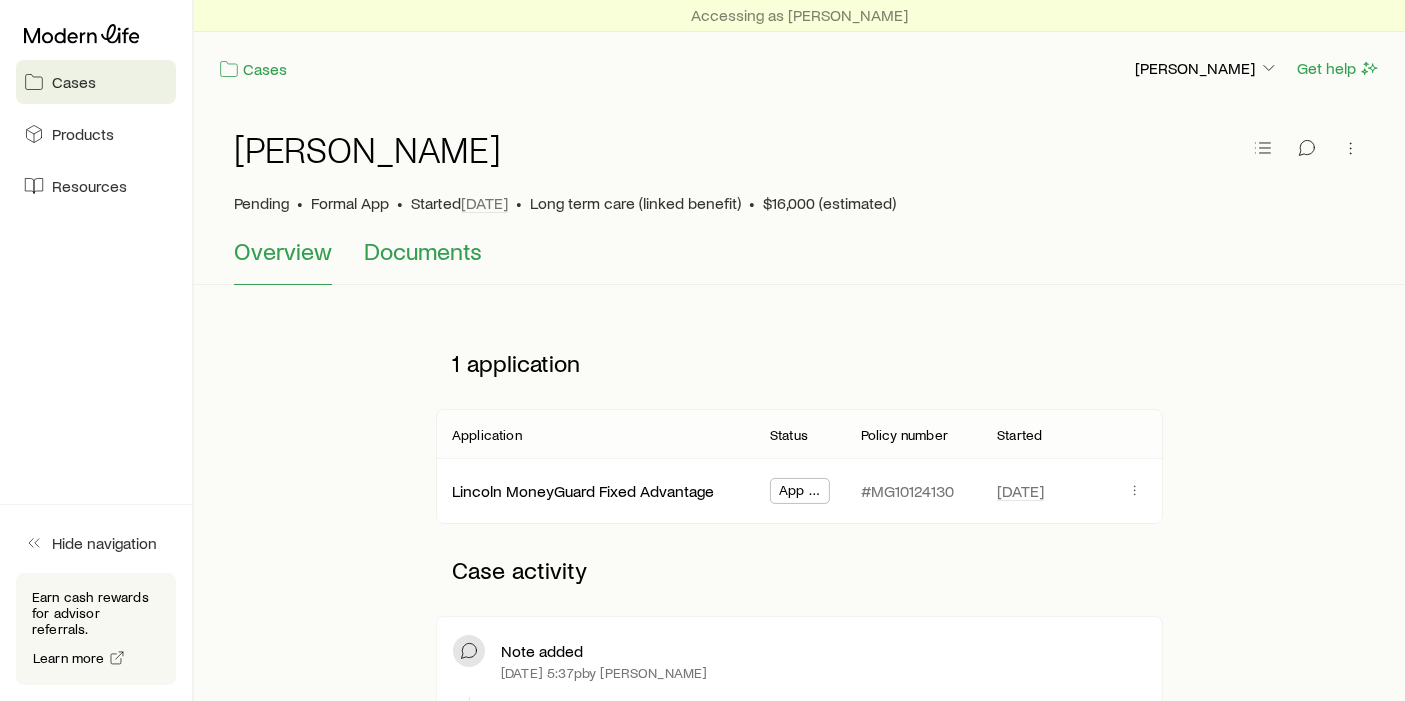 click on "Documents" at bounding box center (423, 251) 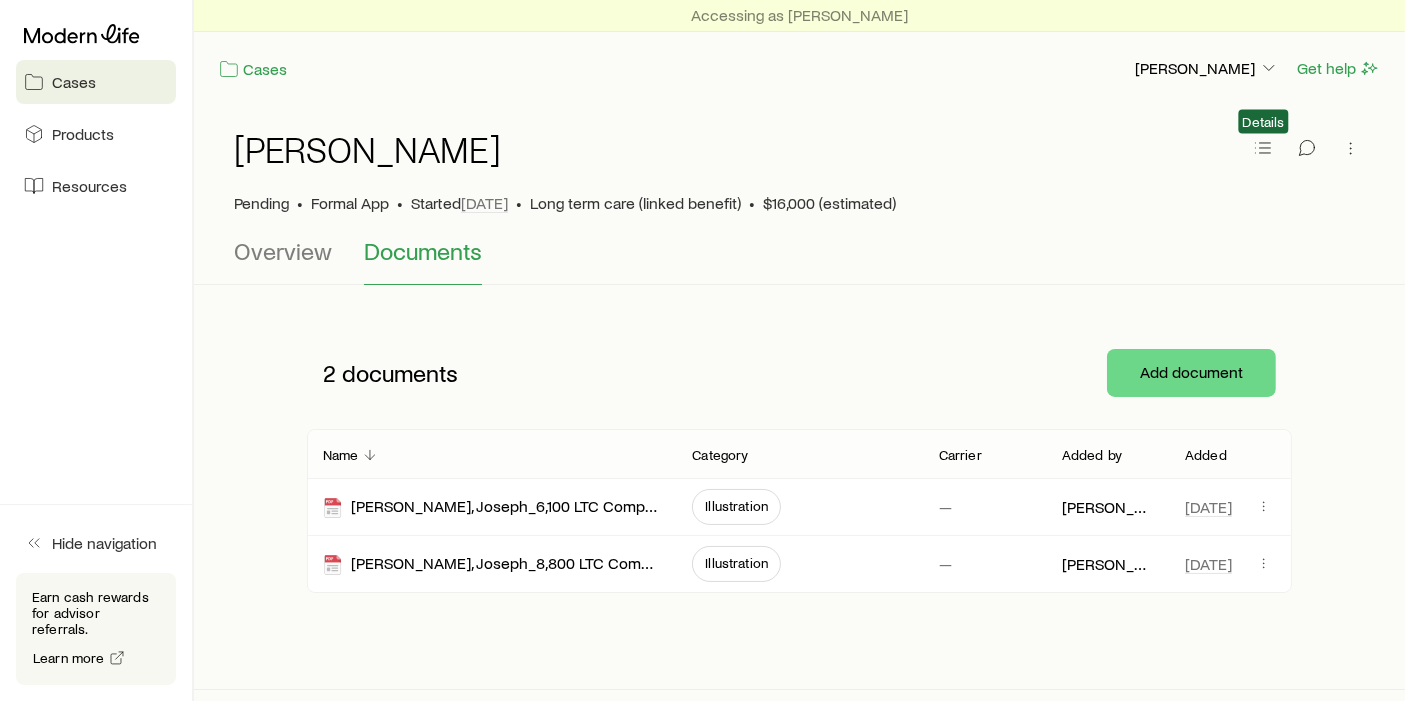 click on "Details" at bounding box center (1264, 122) 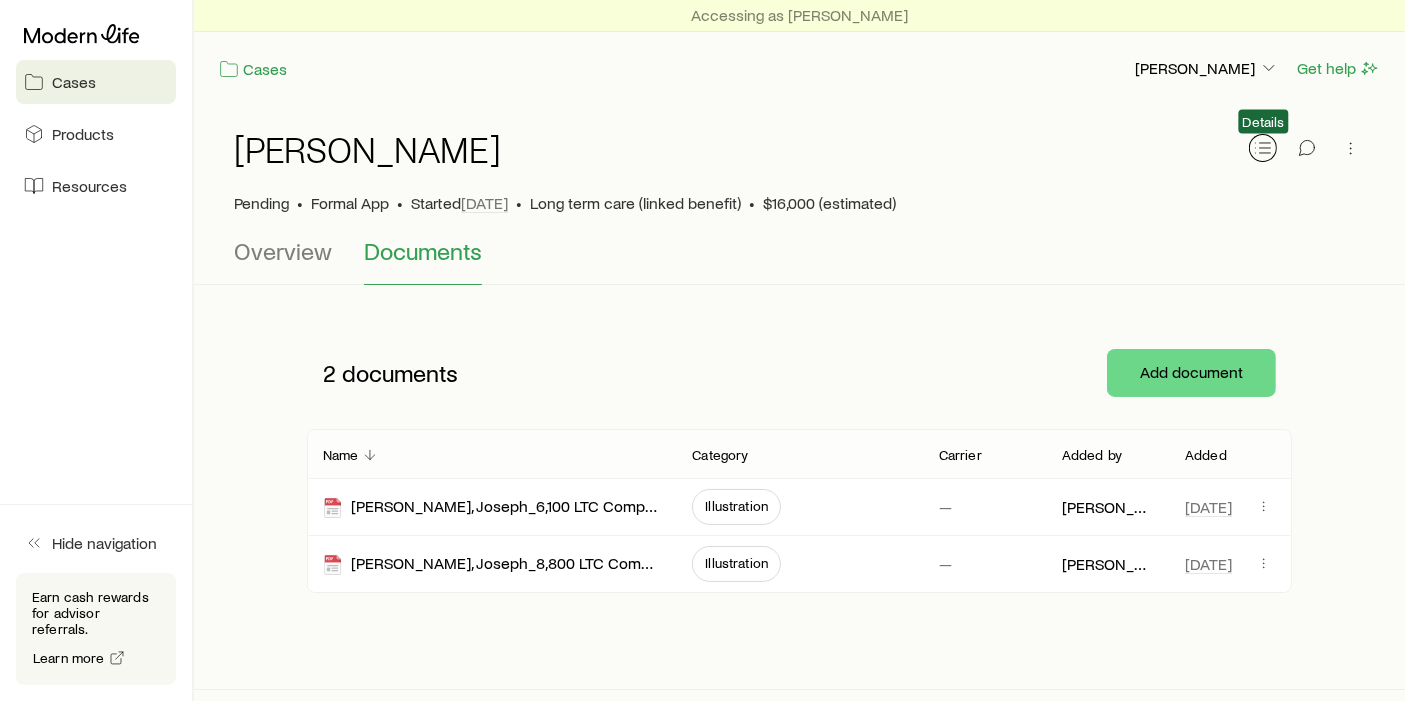 click 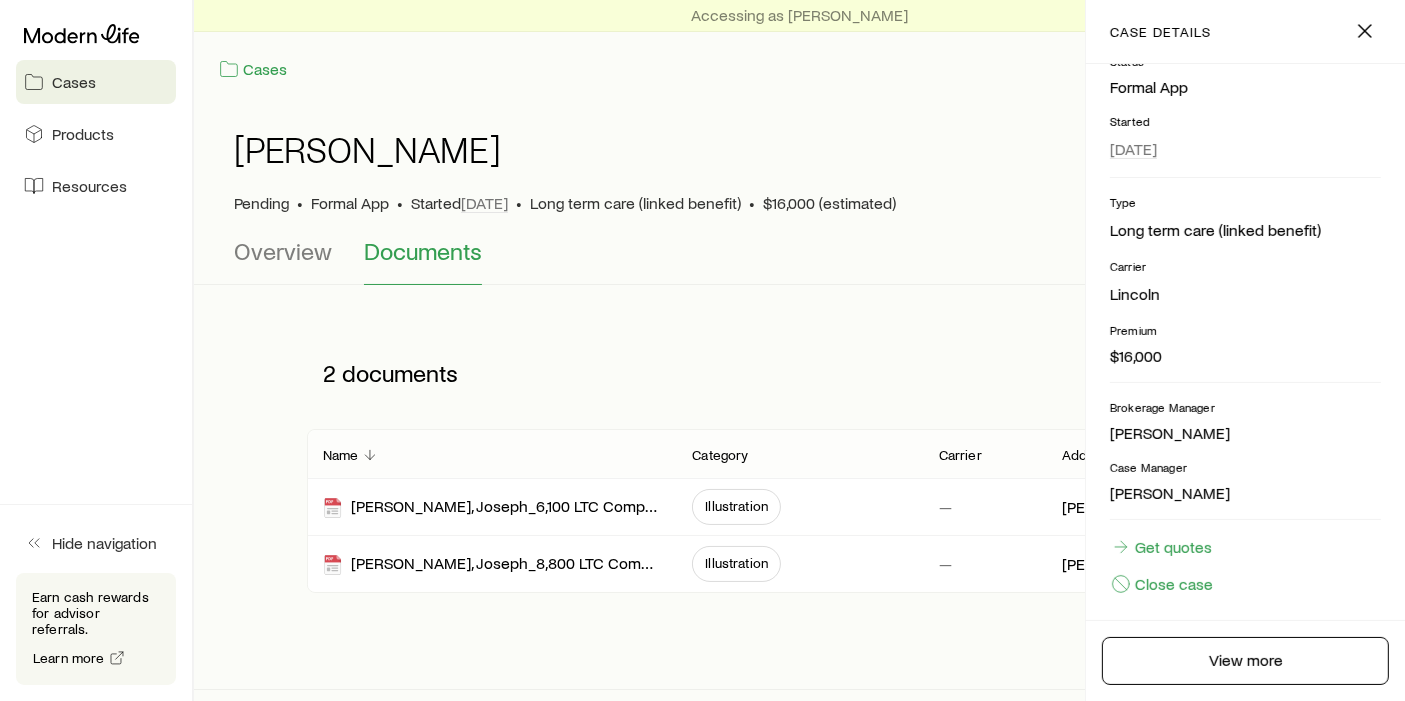 scroll, scrollTop: 217, scrollLeft: 0, axis: vertical 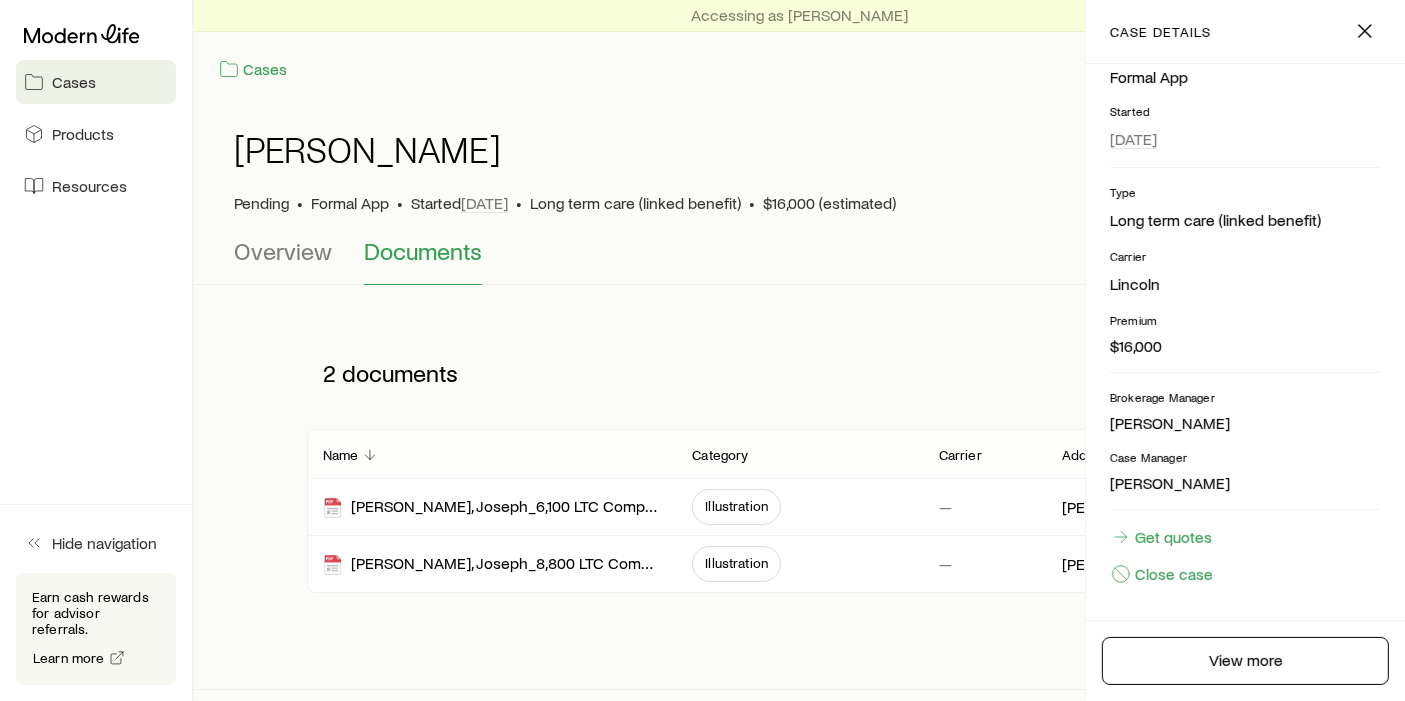 click on "Pending • Formal App • Started  Jun 23 • Long term care (linked benefit) • $16,000 (estimated)" at bounding box center [799, 203] 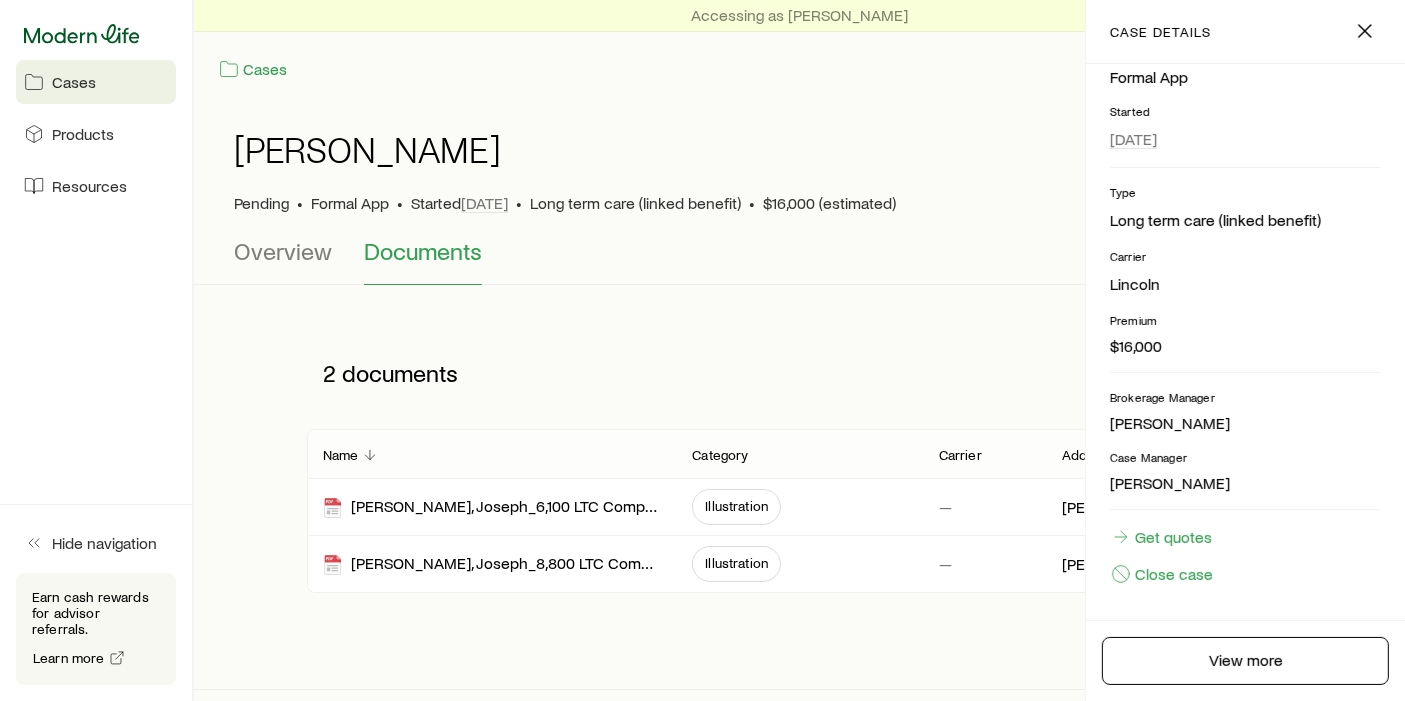click 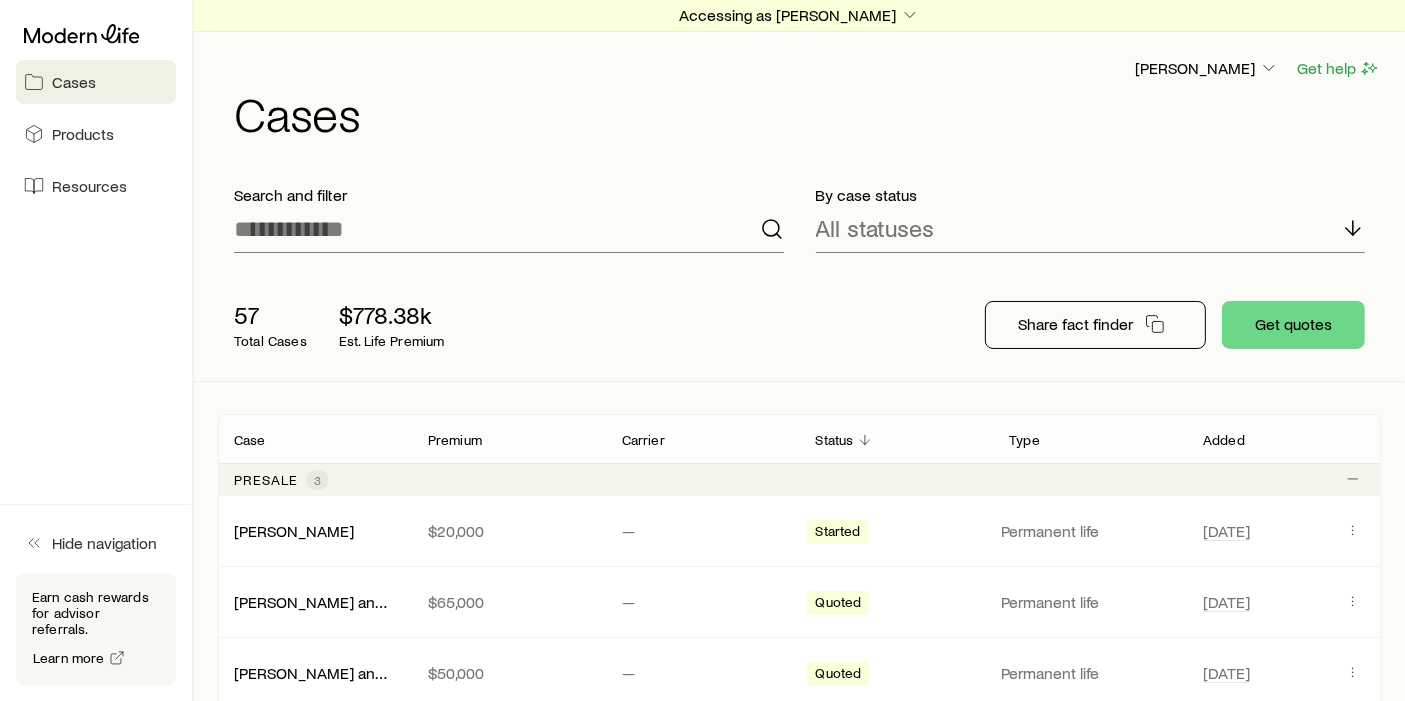 click on "Cases Products Resources" at bounding box center [96, 112] 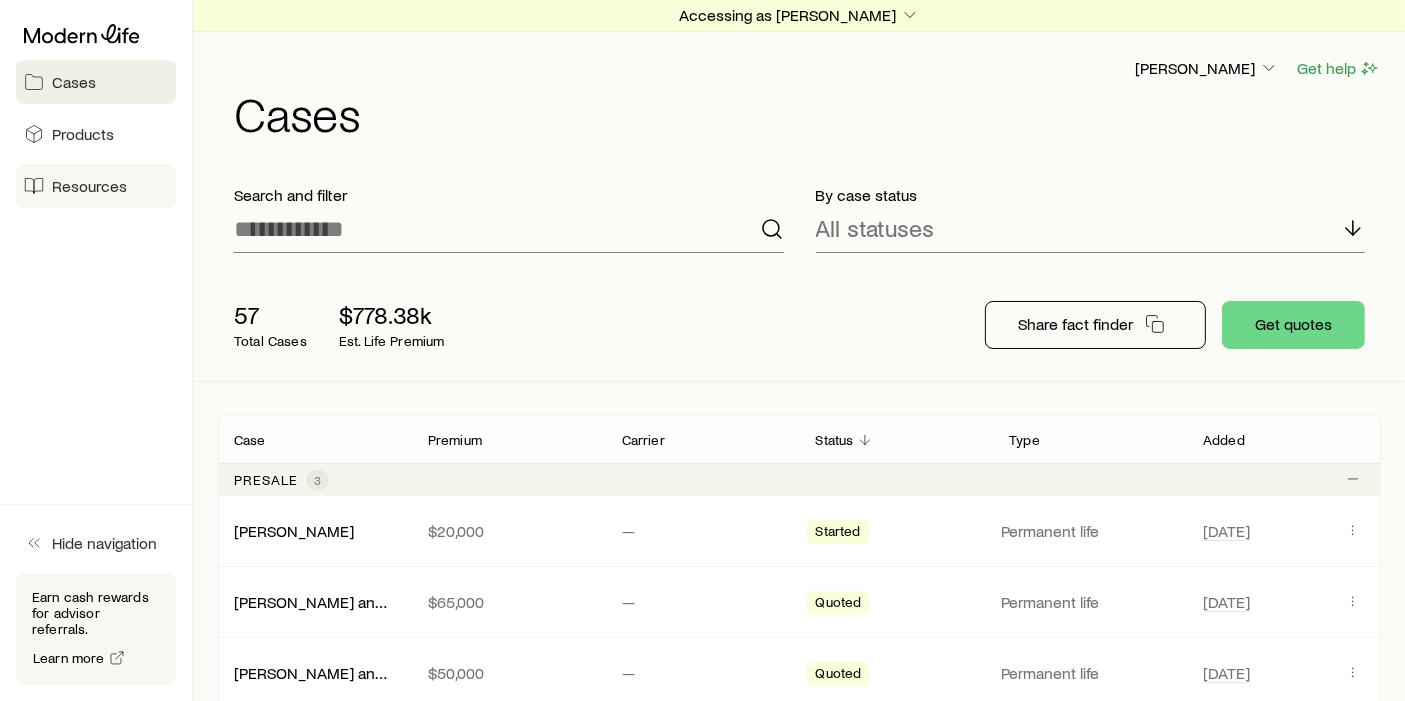 click on "Resources" at bounding box center [96, 186] 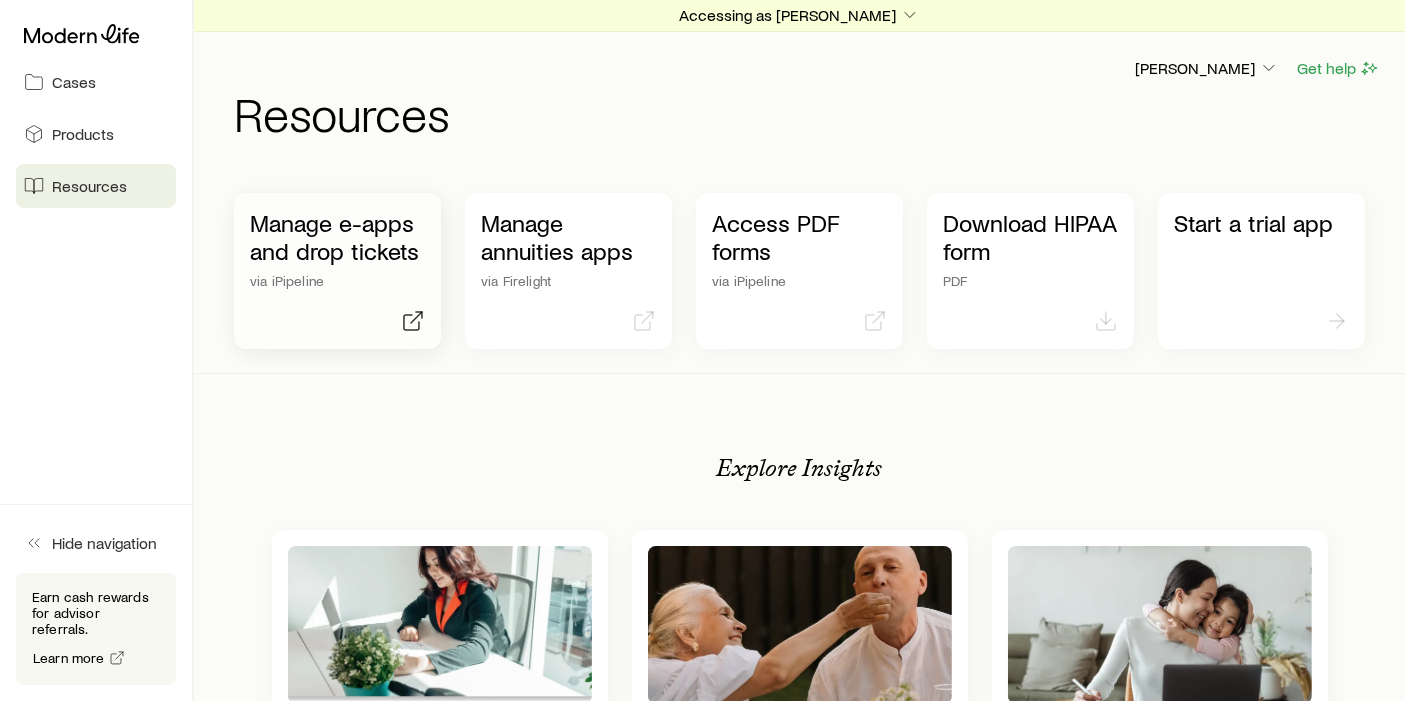 click on "Manage e-apps and drop tickets" at bounding box center [337, 237] 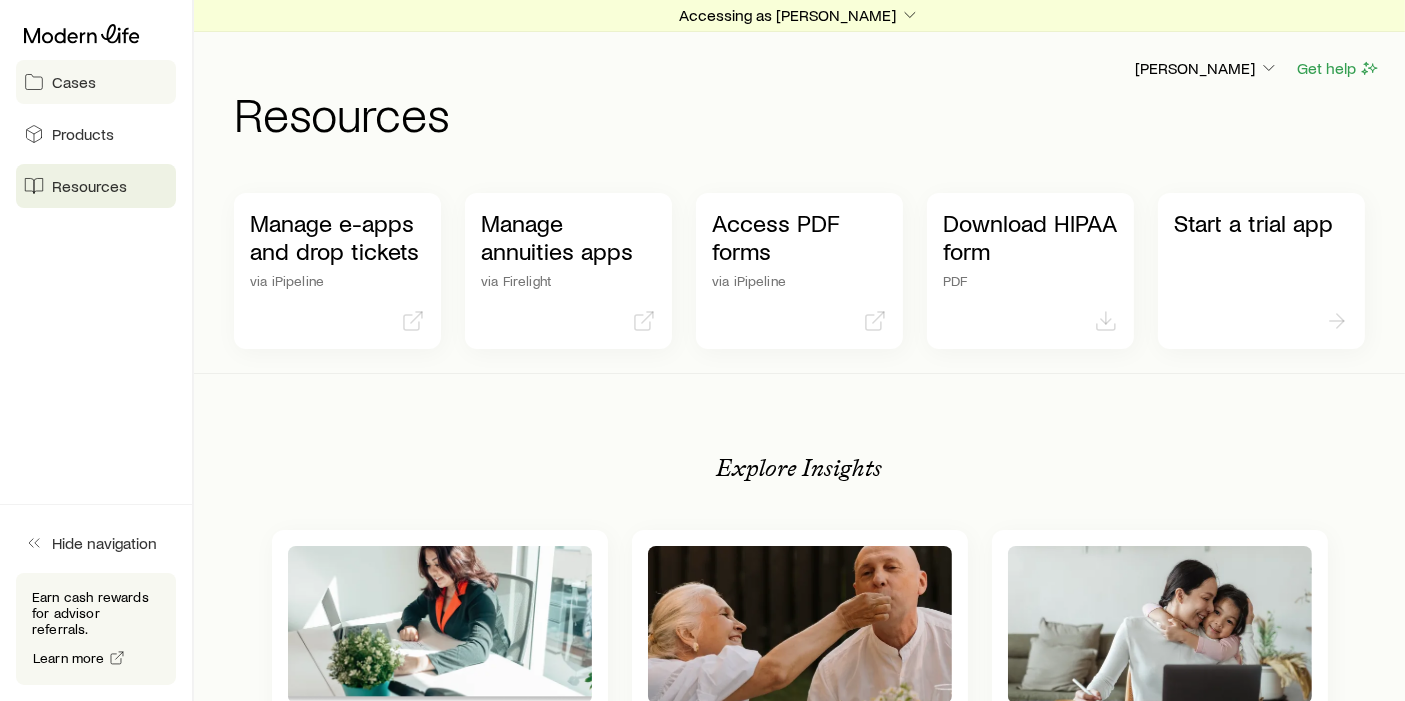 click on "Cases" at bounding box center (74, 82) 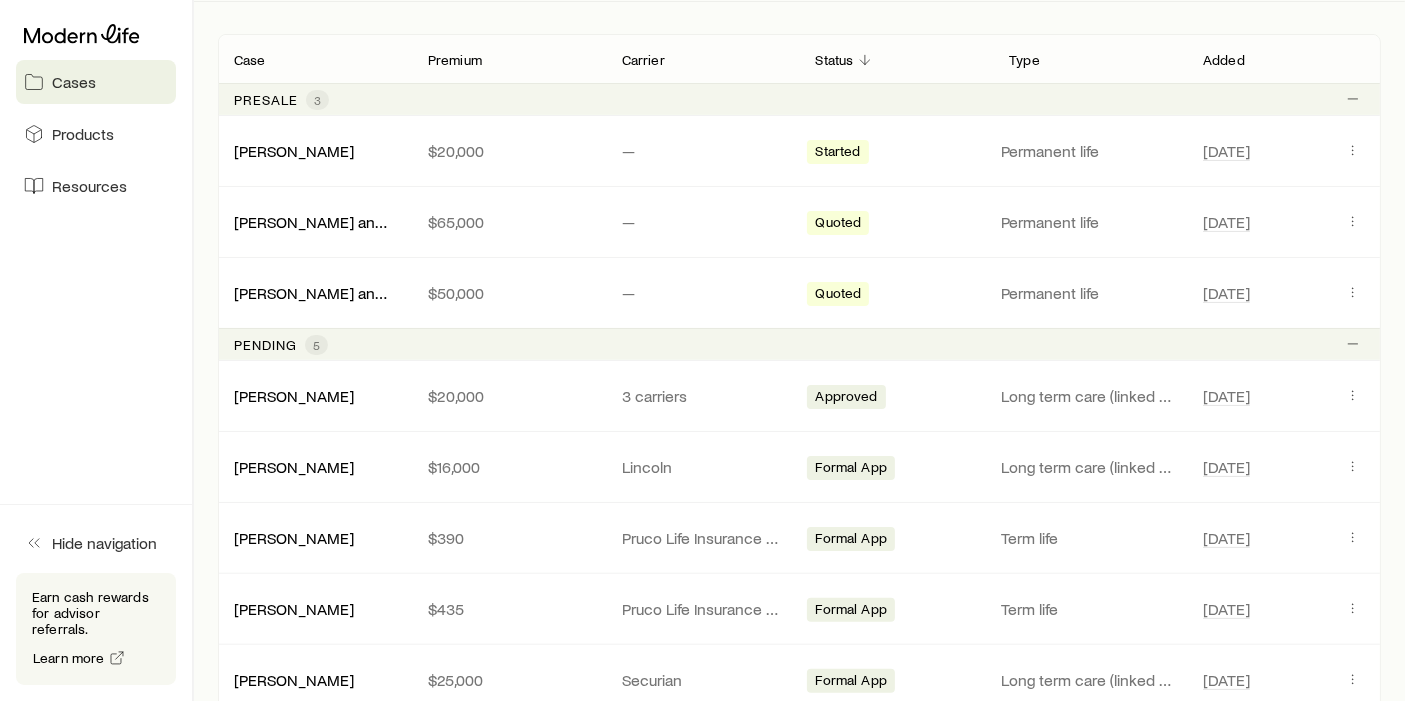 scroll, scrollTop: 388, scrollLeft: 0, axis: vertical 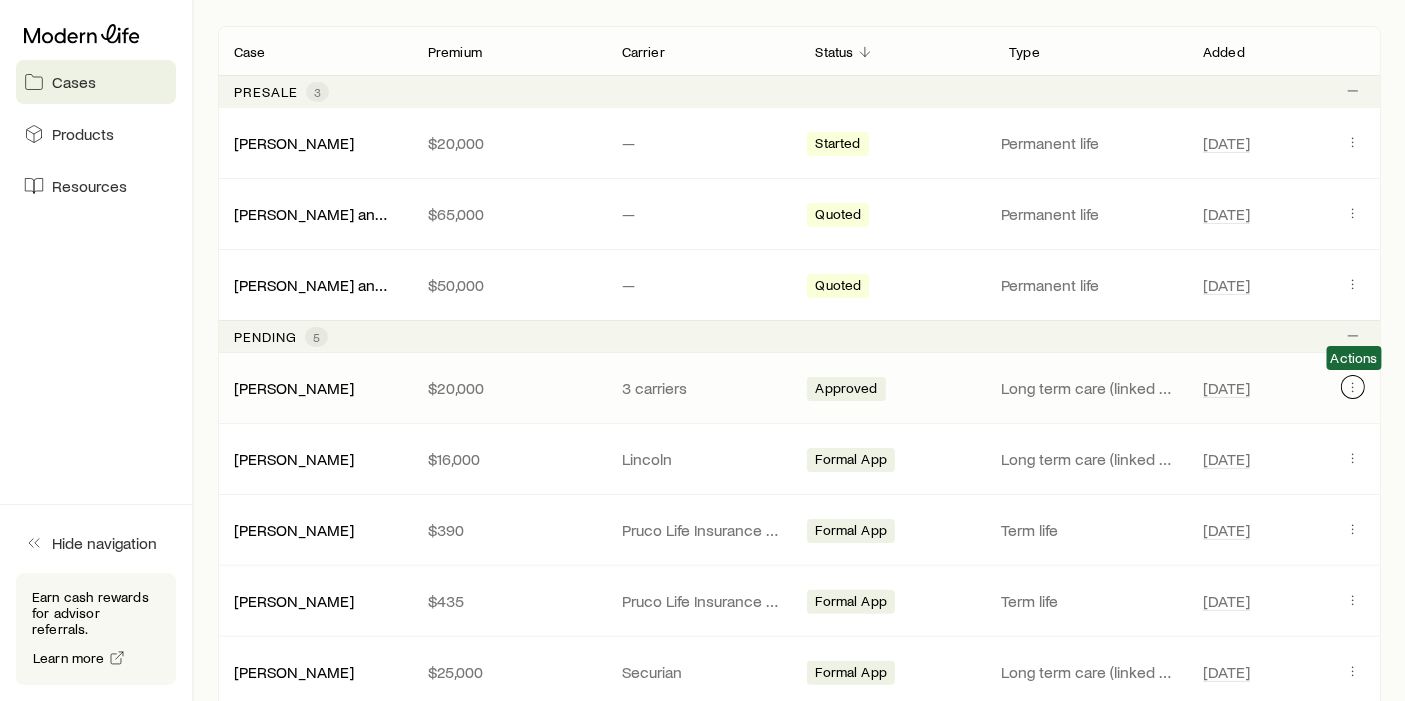 click 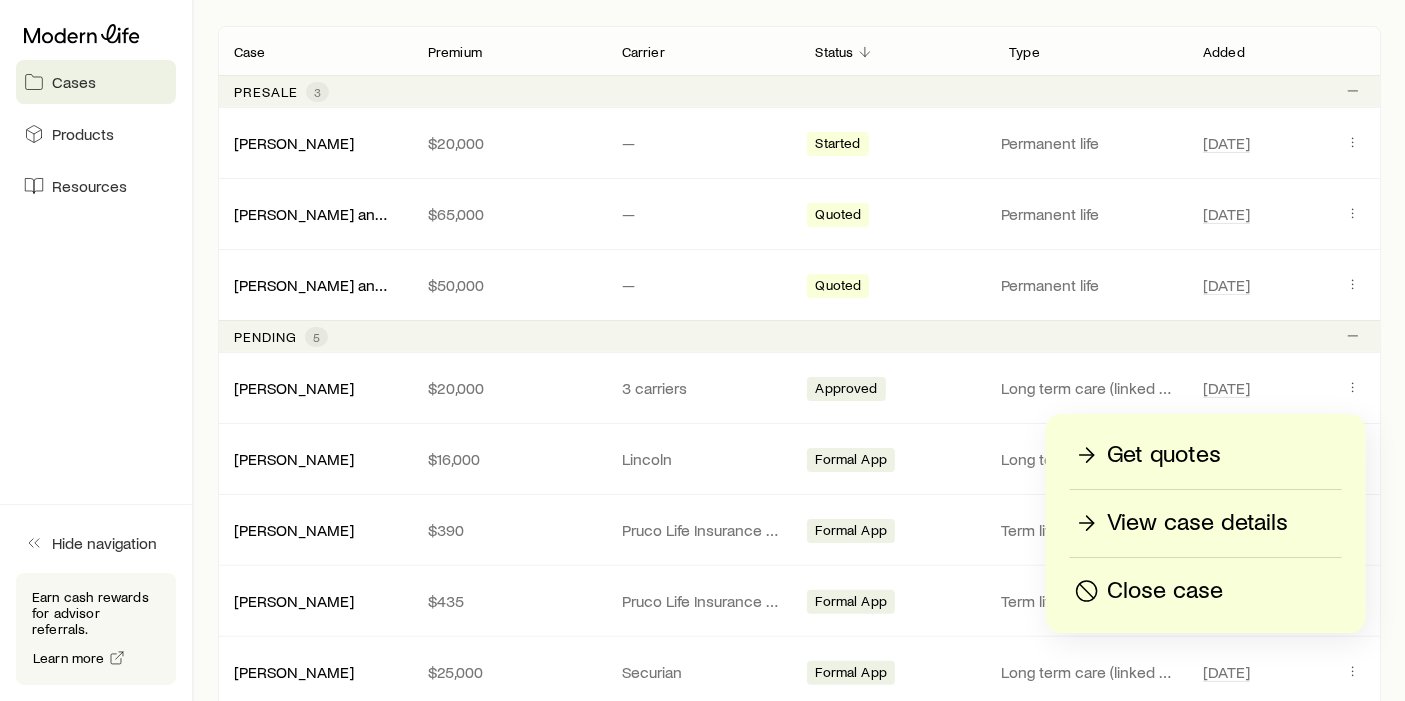 click on "View case details" at bounding box center [1197, 523] 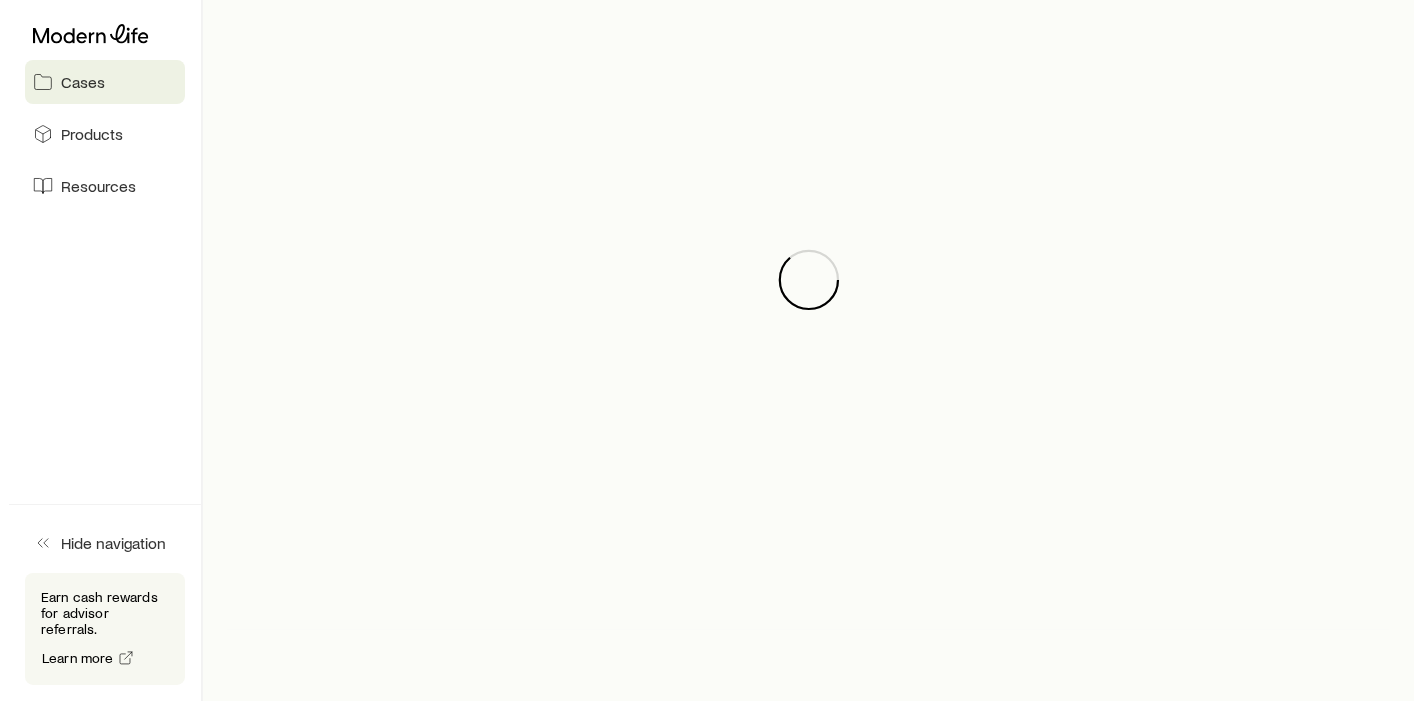 scroll, scrollTop: 0, scrollLeft: 0, axis: both 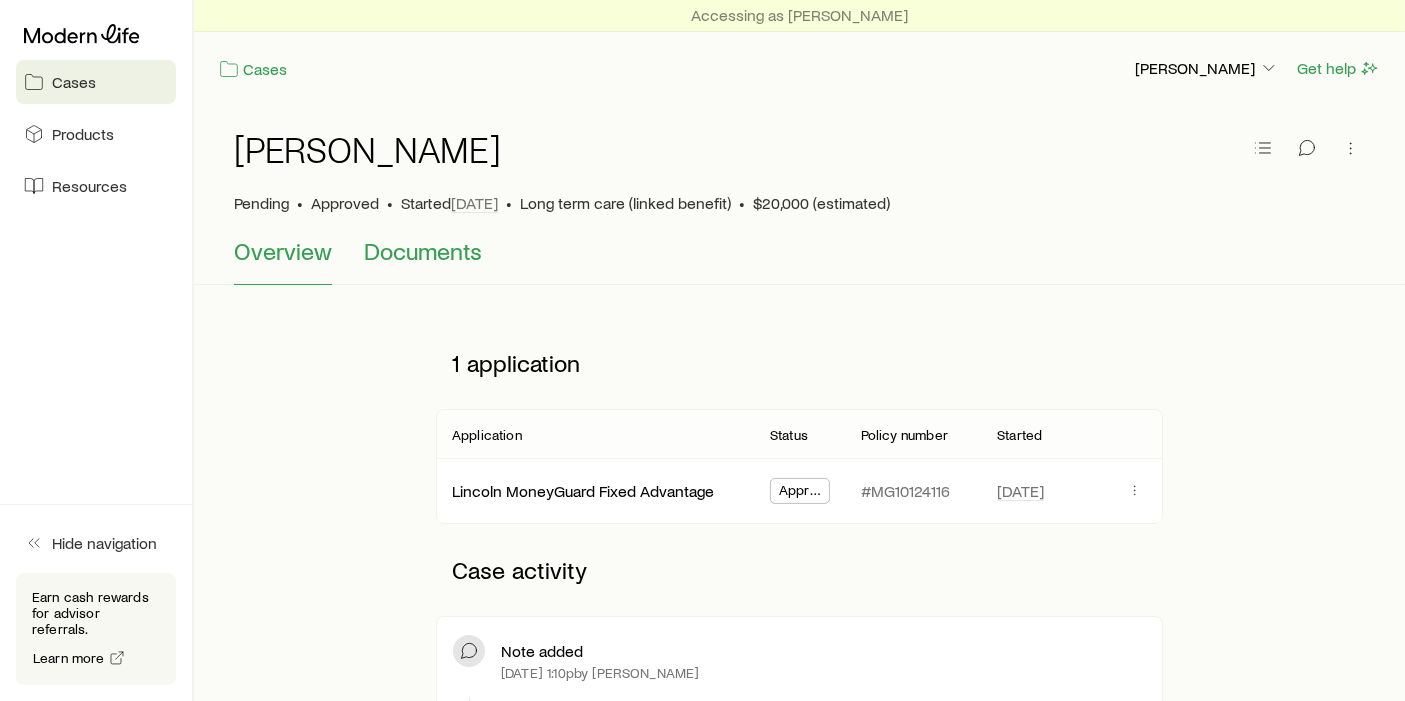 click on "Documents" at bounding box center [423, 251] 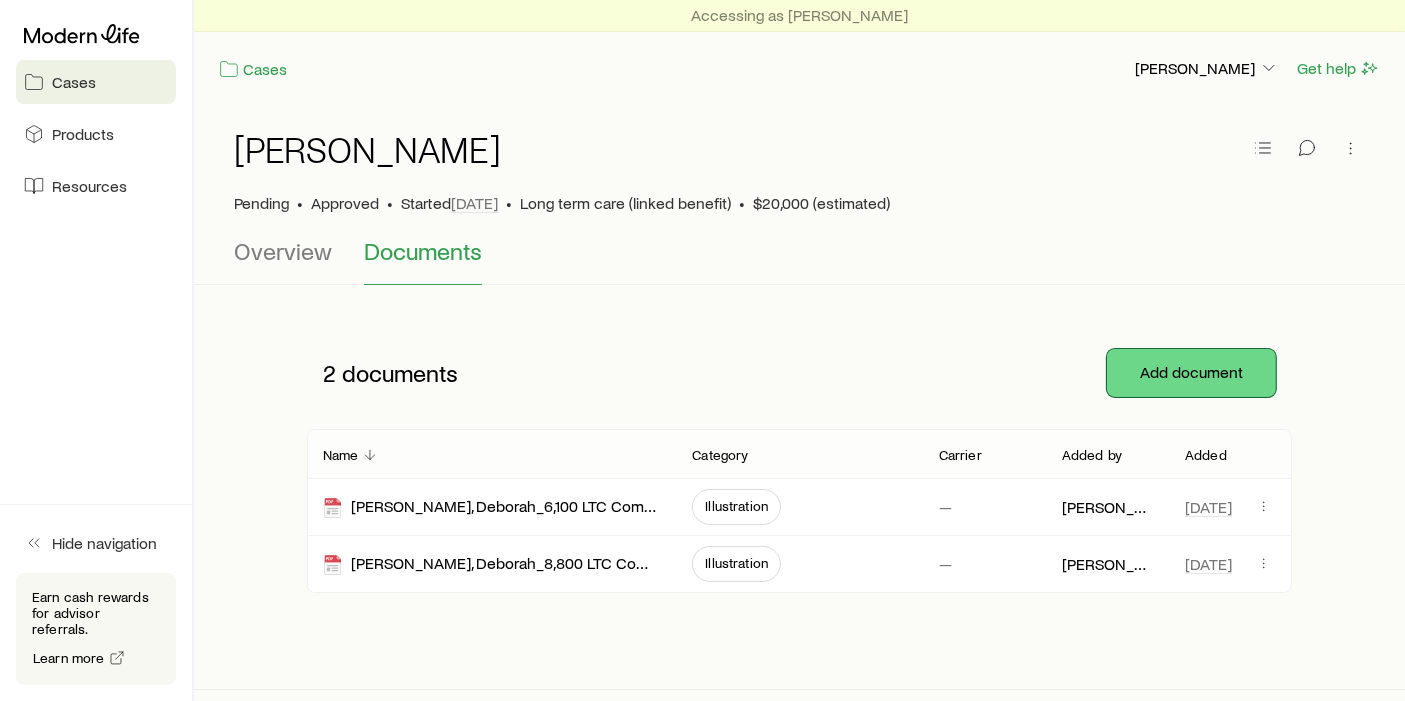 click on "Add document" at bounding box center [1191, 373] 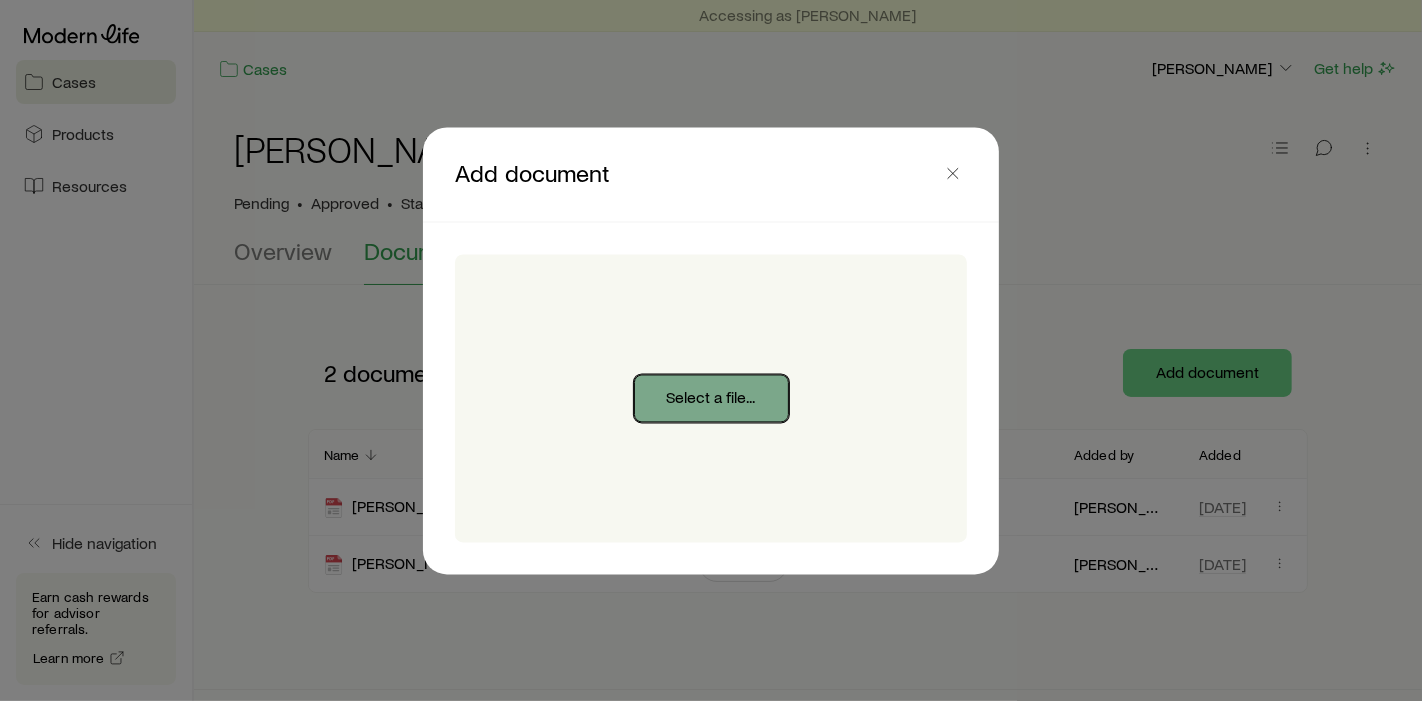 click on "Select a file..." at bounding box center [711, 398] 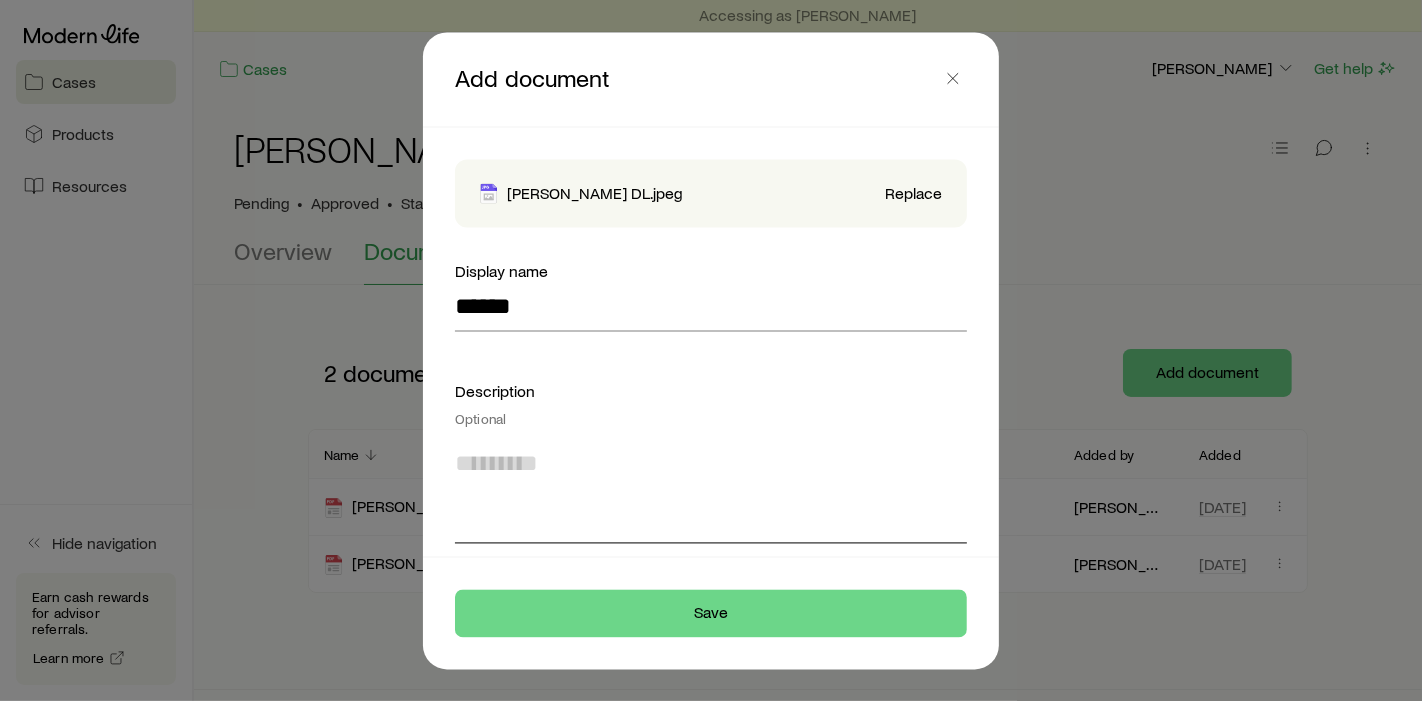 click at bounding box center [711, 489] 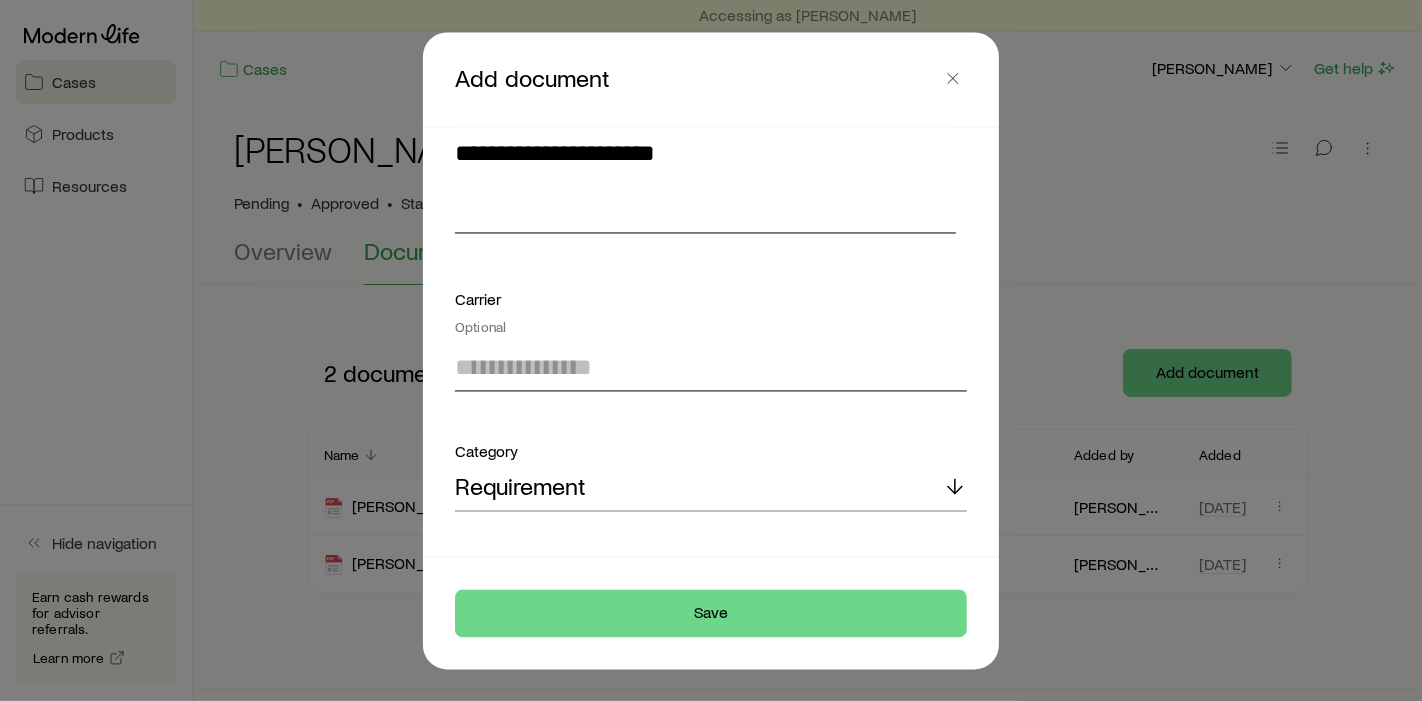 scroll, scrollTop: 292, scrollLeft: 0, axis: vertical 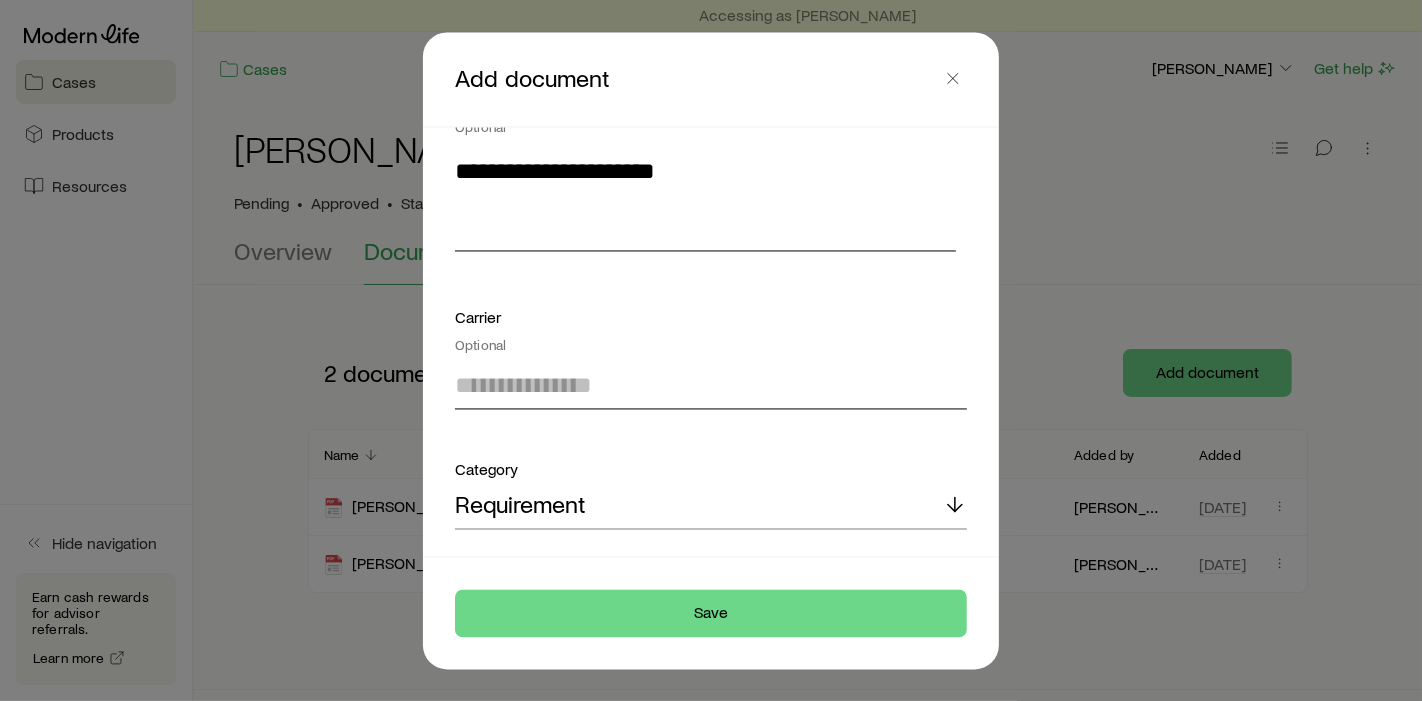 type on "**********" 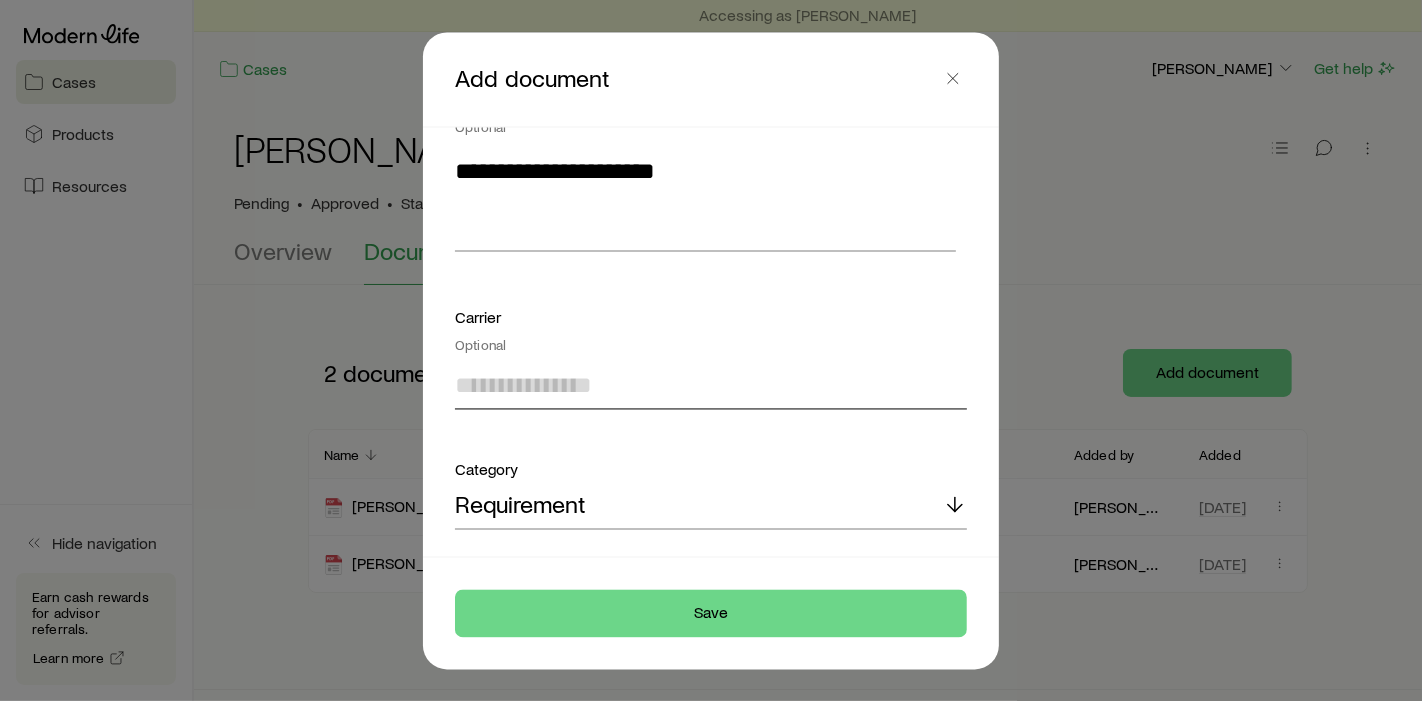 click at bounding box center (711, 386) 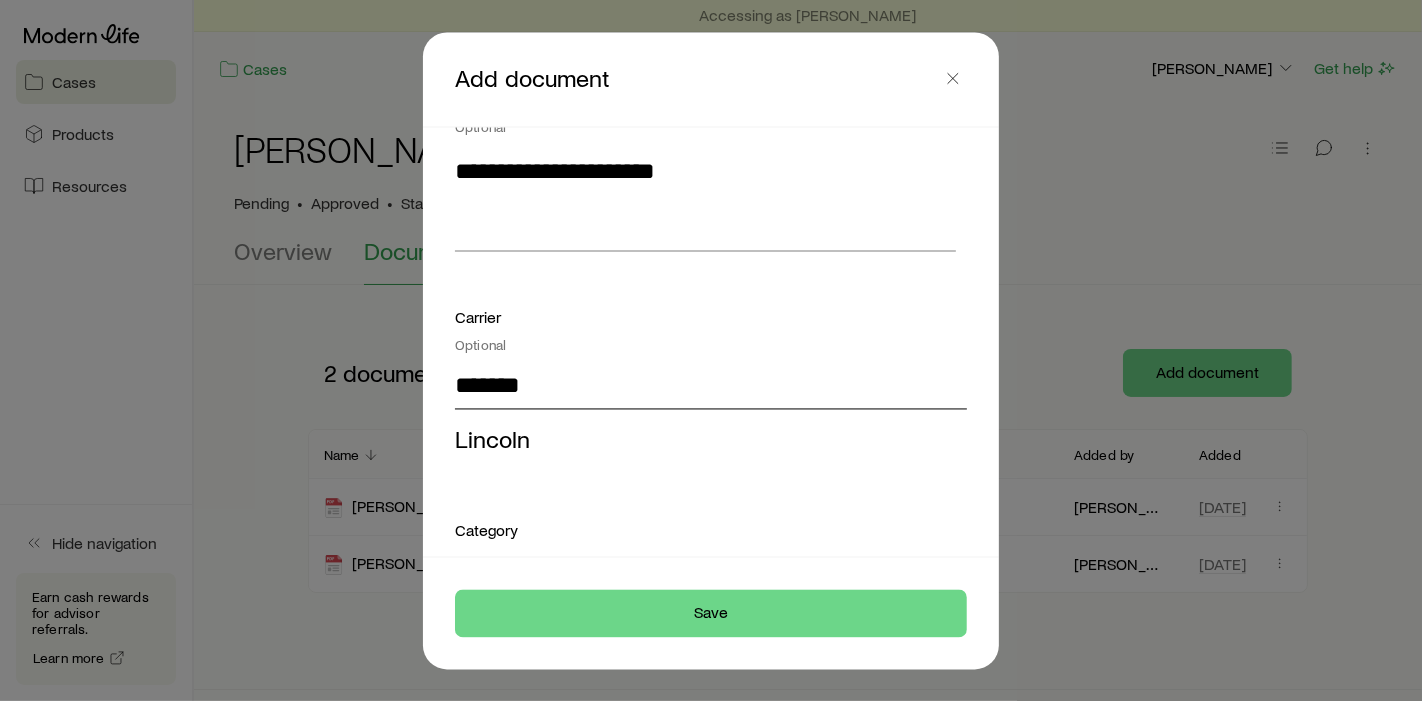 type on "*******" 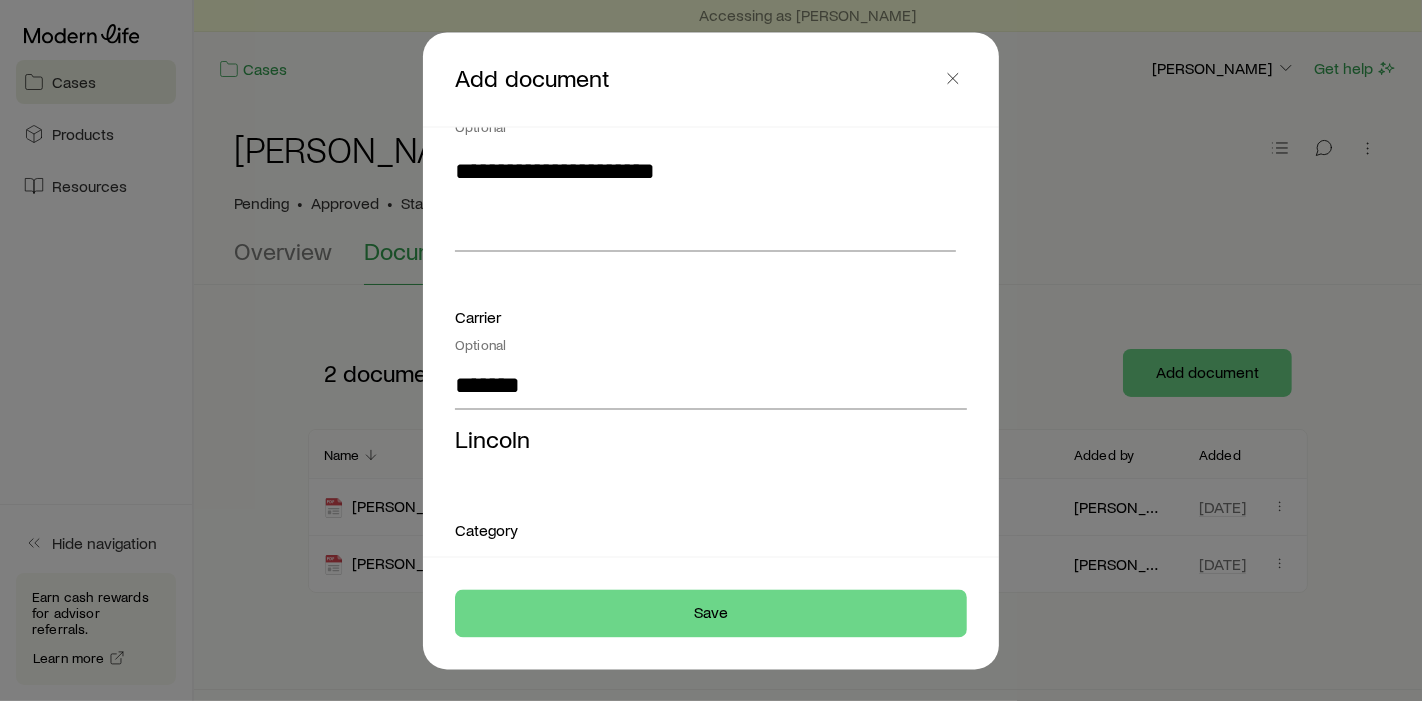 click on "Lincoln" at bounding box center [492, 439] 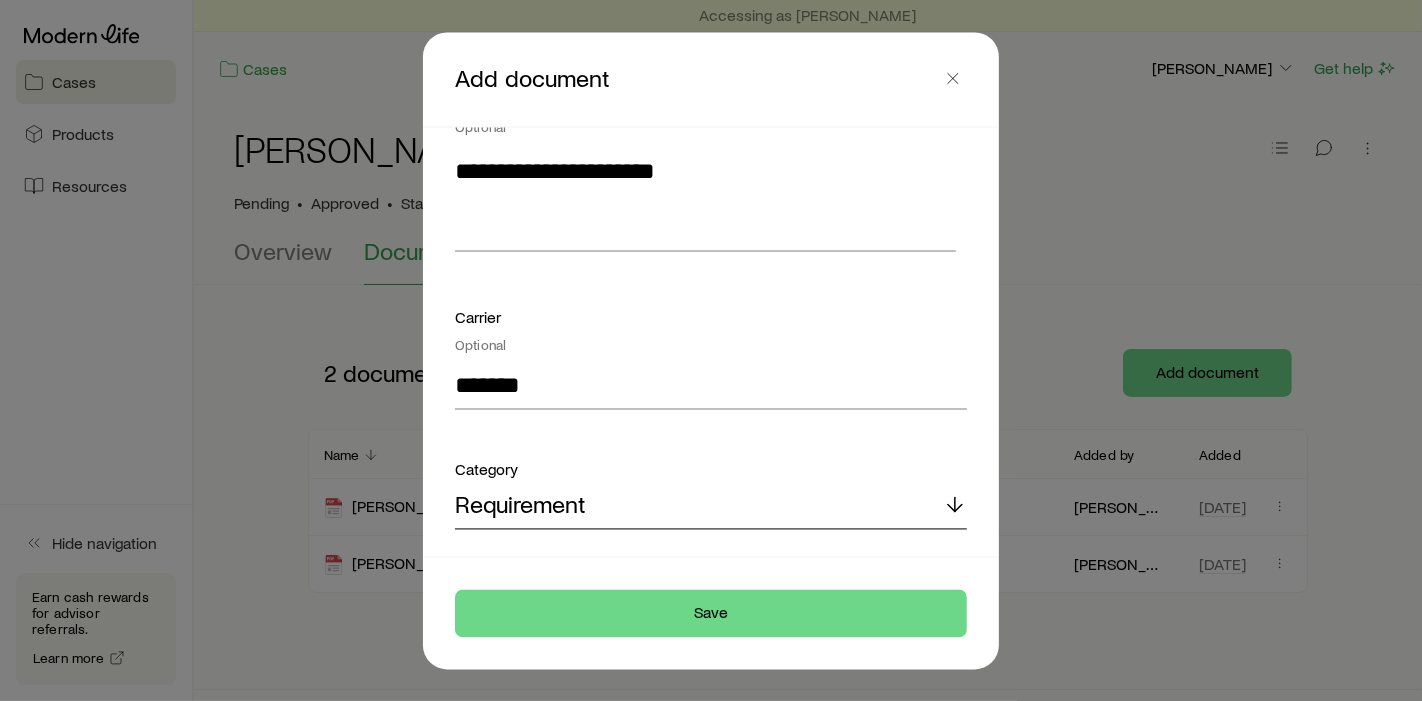click on "Requirement" at bounding box center [711, 506] 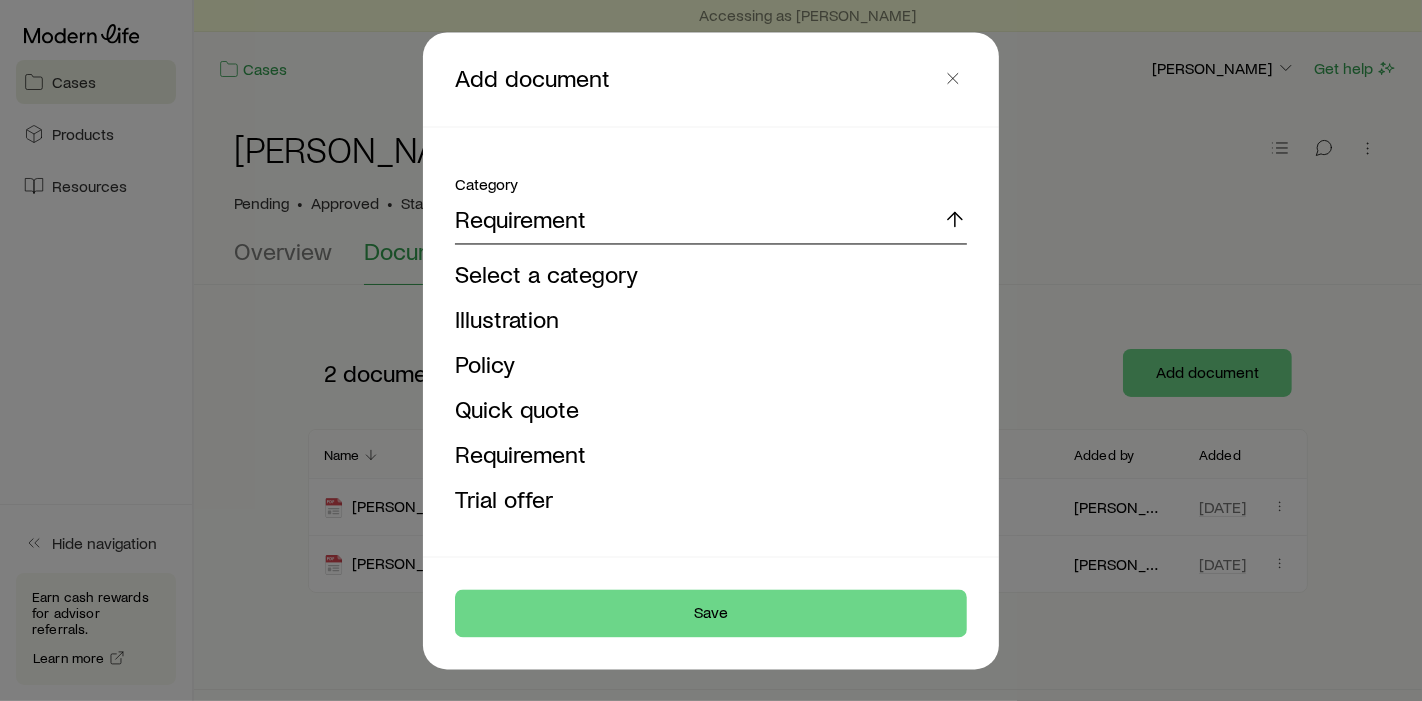 scroll, scrollTop: 582, scrollLeft: 0, axis: vertical 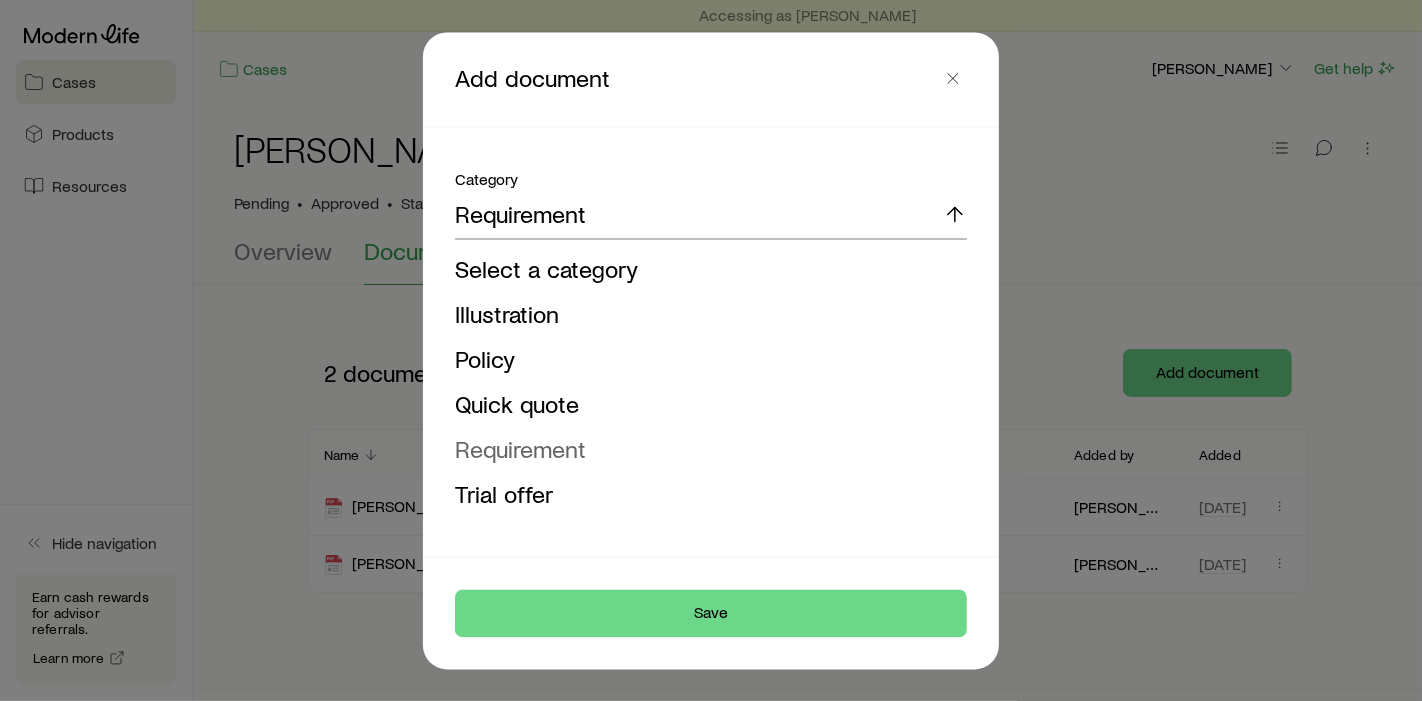 click on "Requirement" at bounding box center [520, 449] 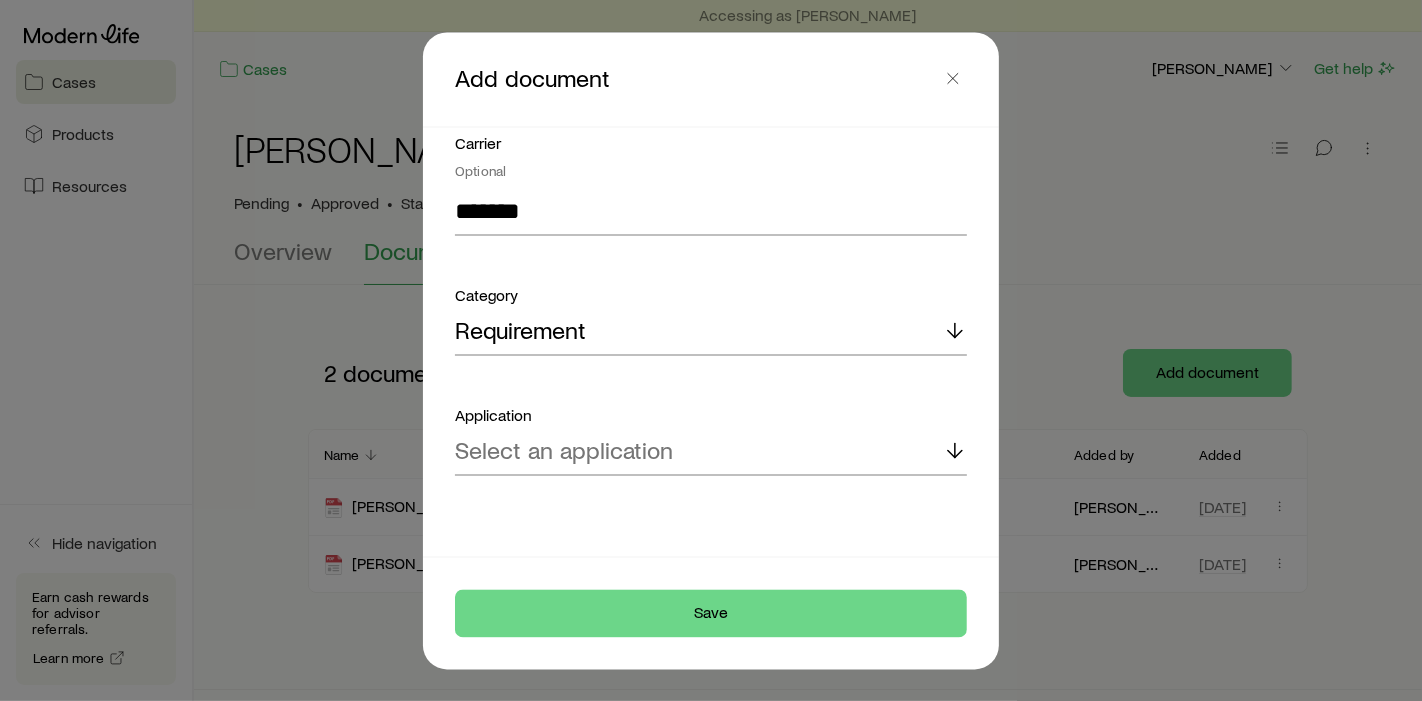 scroll, scrollTop: 463, scrollLeft: 0, axis: vertical 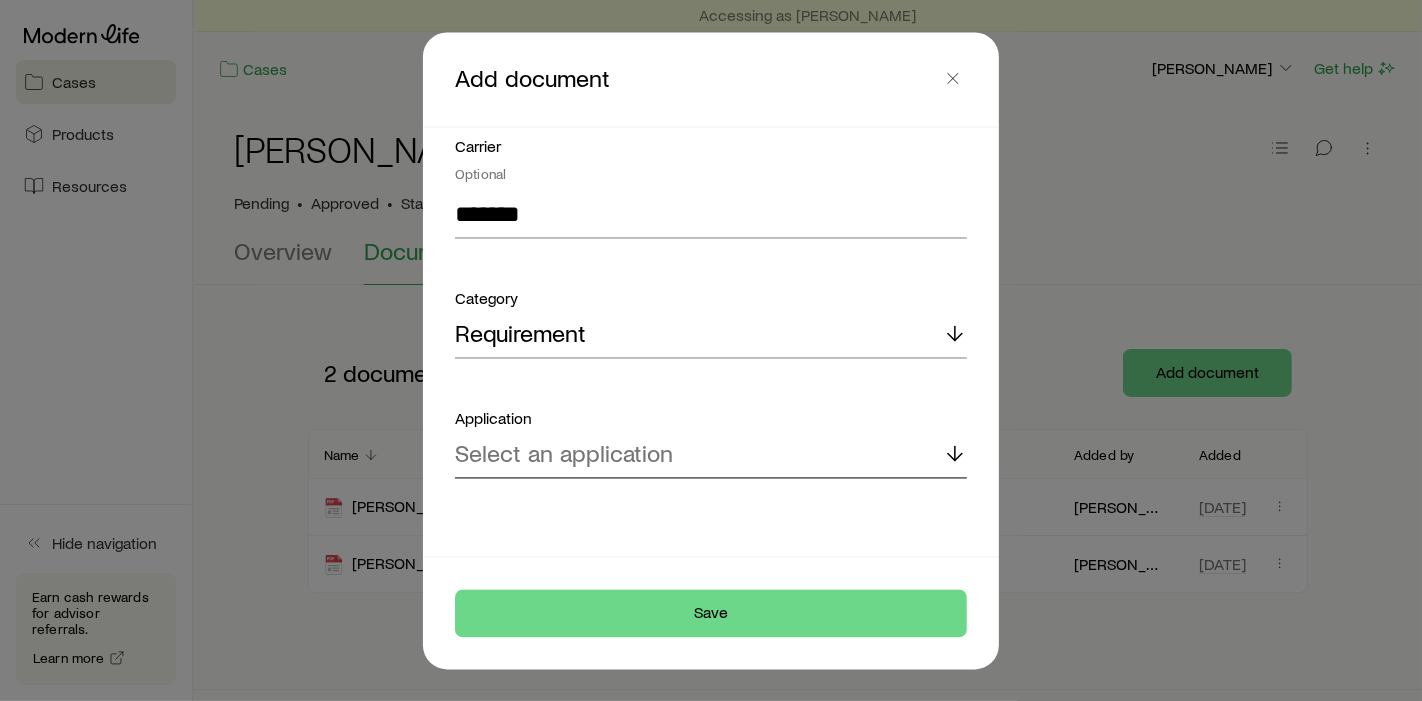 click on "Select an application" at bounding box center [711, 455] 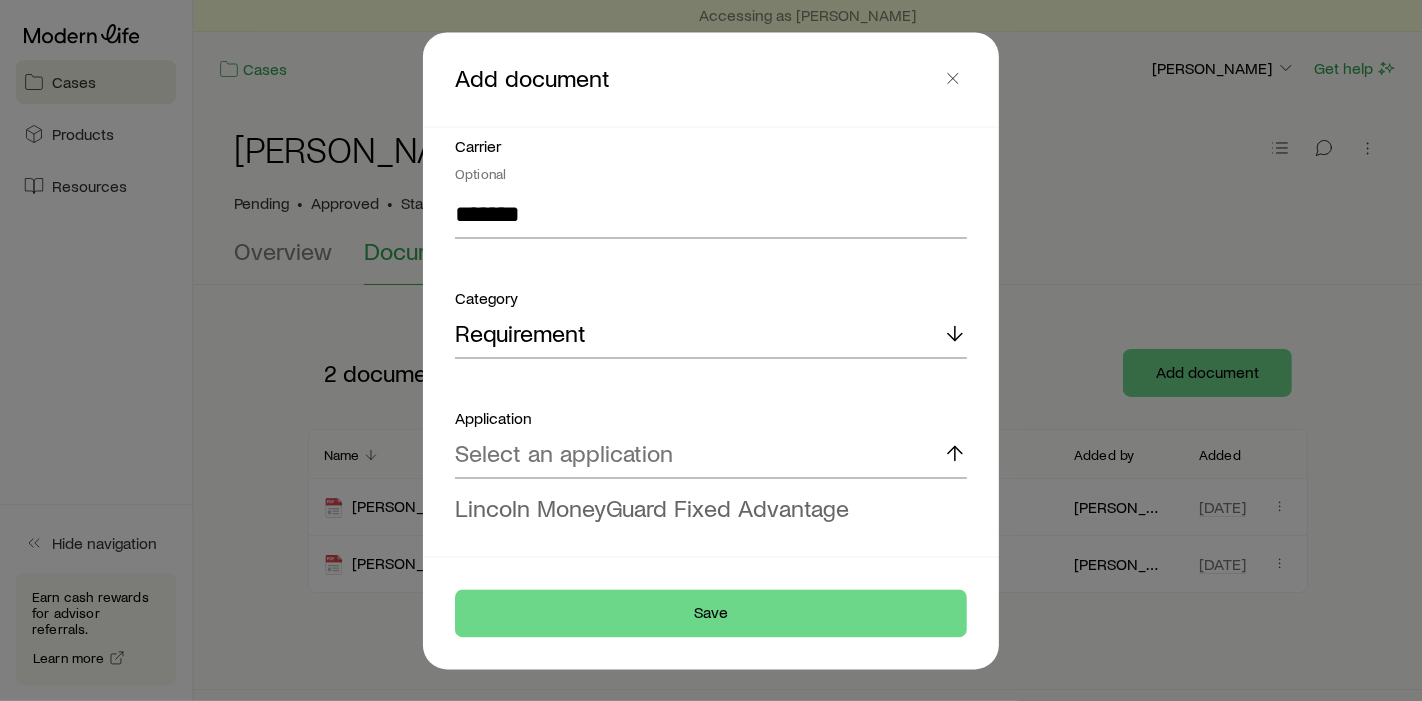 click on "Lincoln MoneyGuard Fixed Advantage" at bounding box center (652, 508) 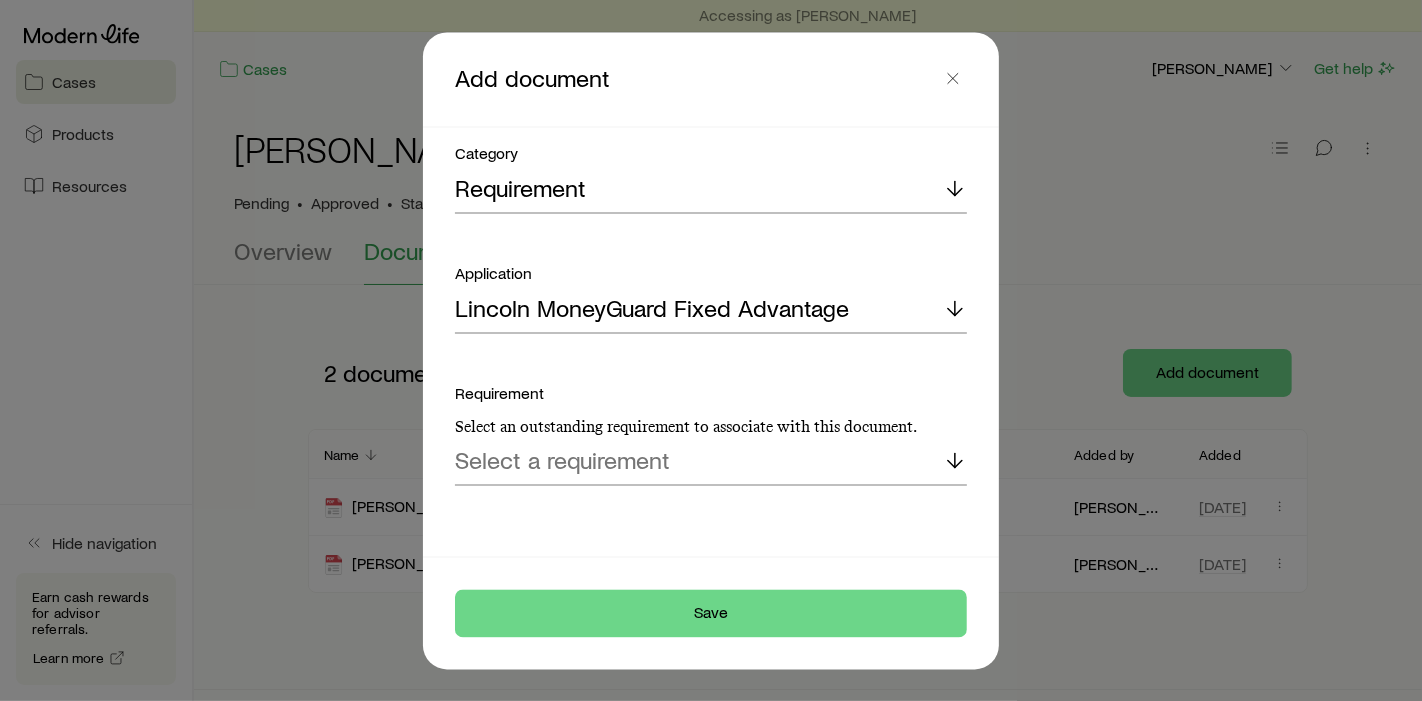 scroll, scrollTop: 615, scrollLeft: 0, axis: vertical 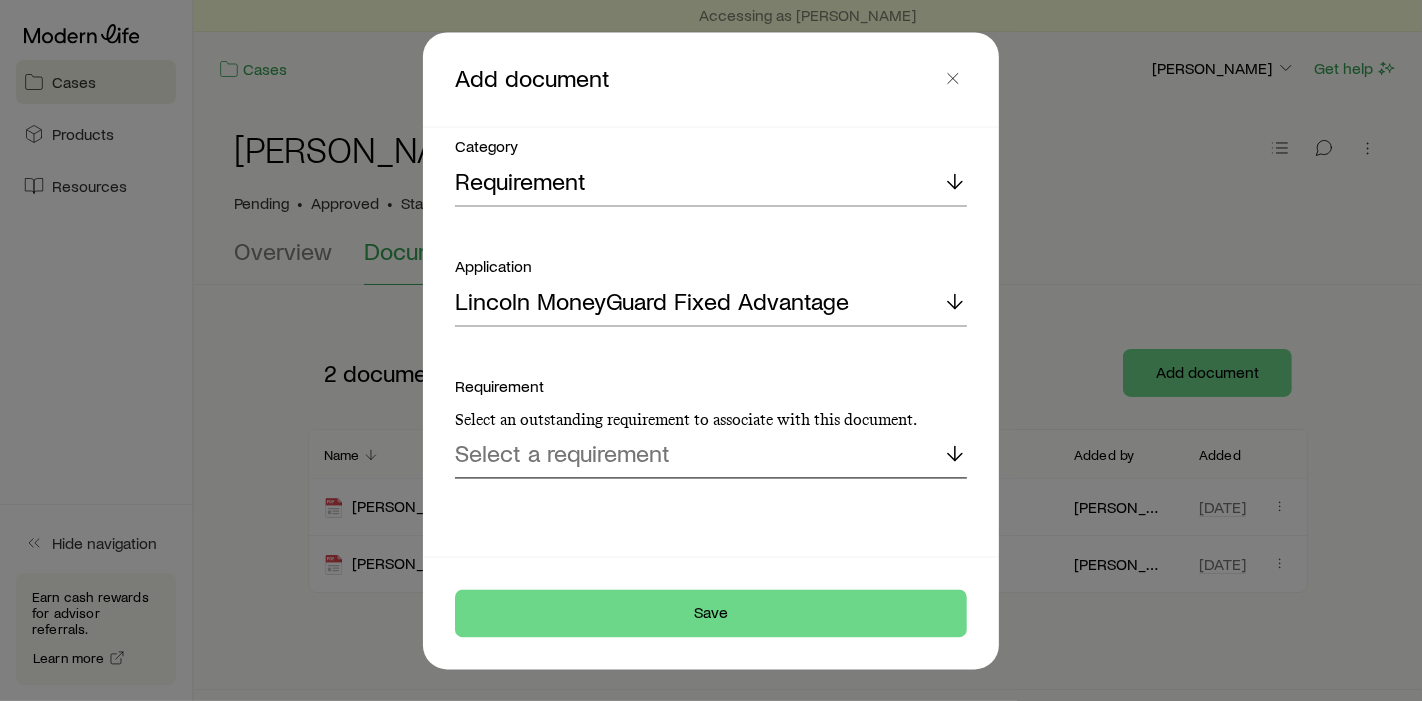 click on "Select a requirement" at bounding box center (711, 455) 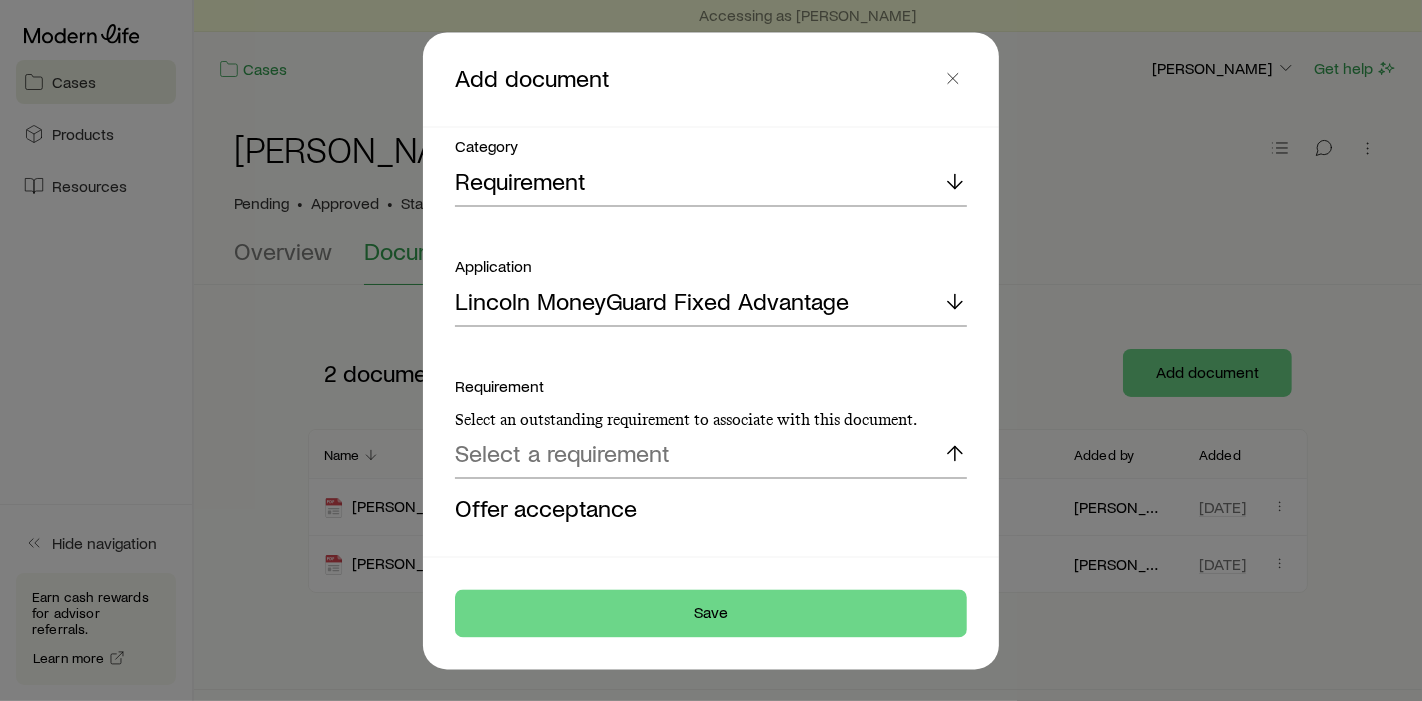 click on "**********" at bounding box center (711, 92) 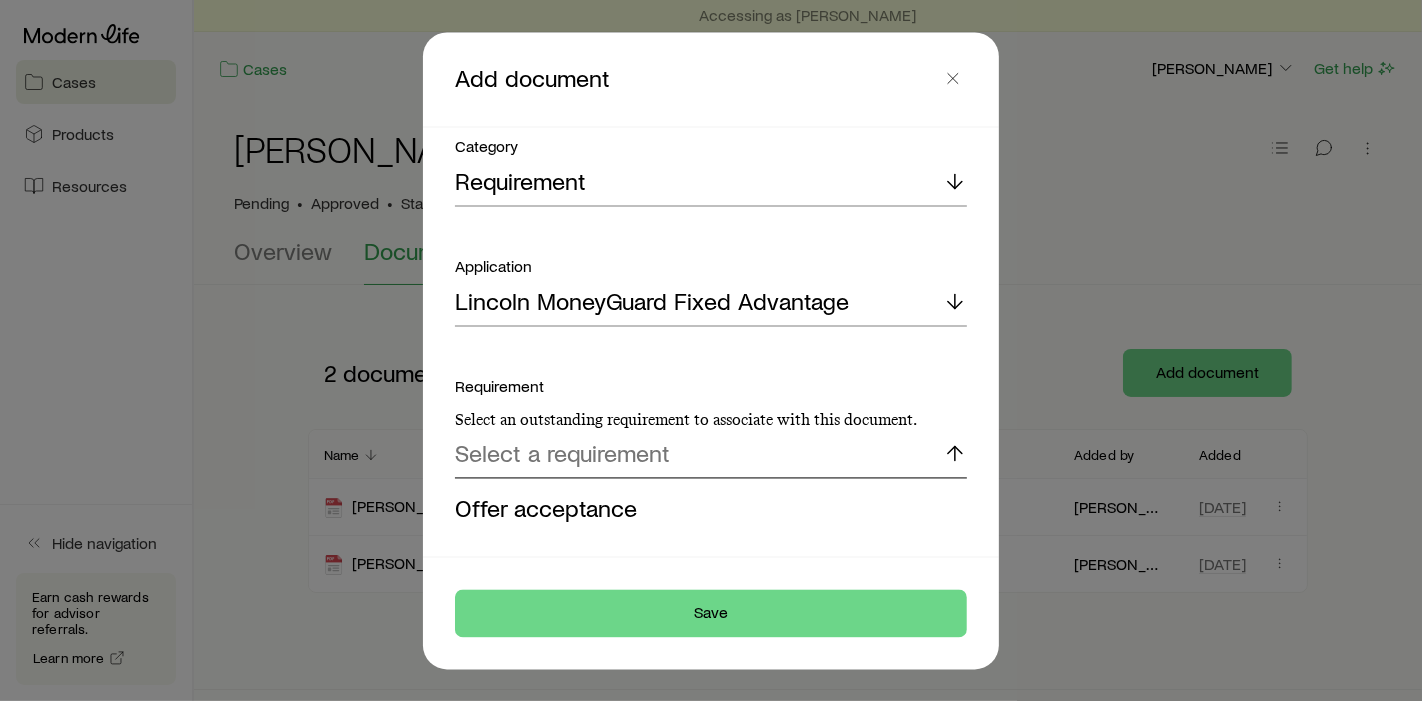 click on "Select a requirement" at bounding box center (711, 455) 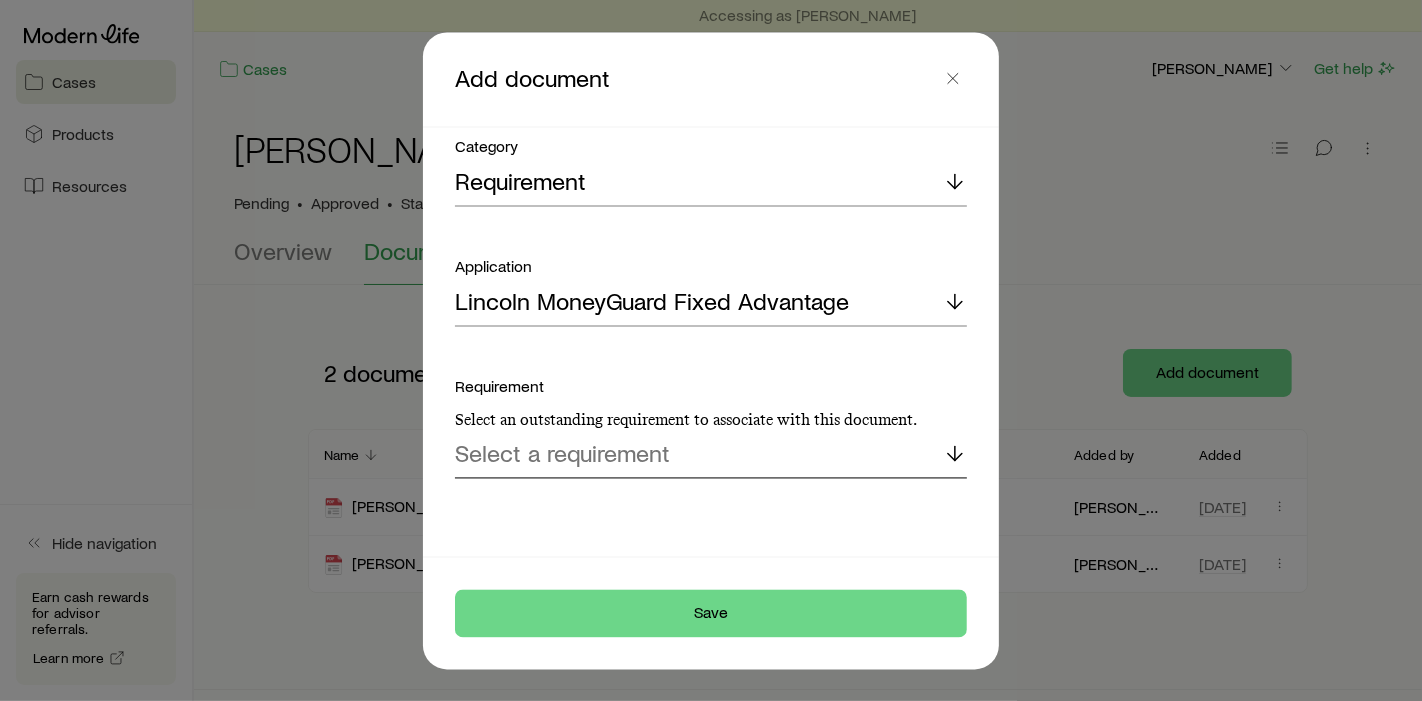click on "Select a requirement" at bounding box center [711, 455] 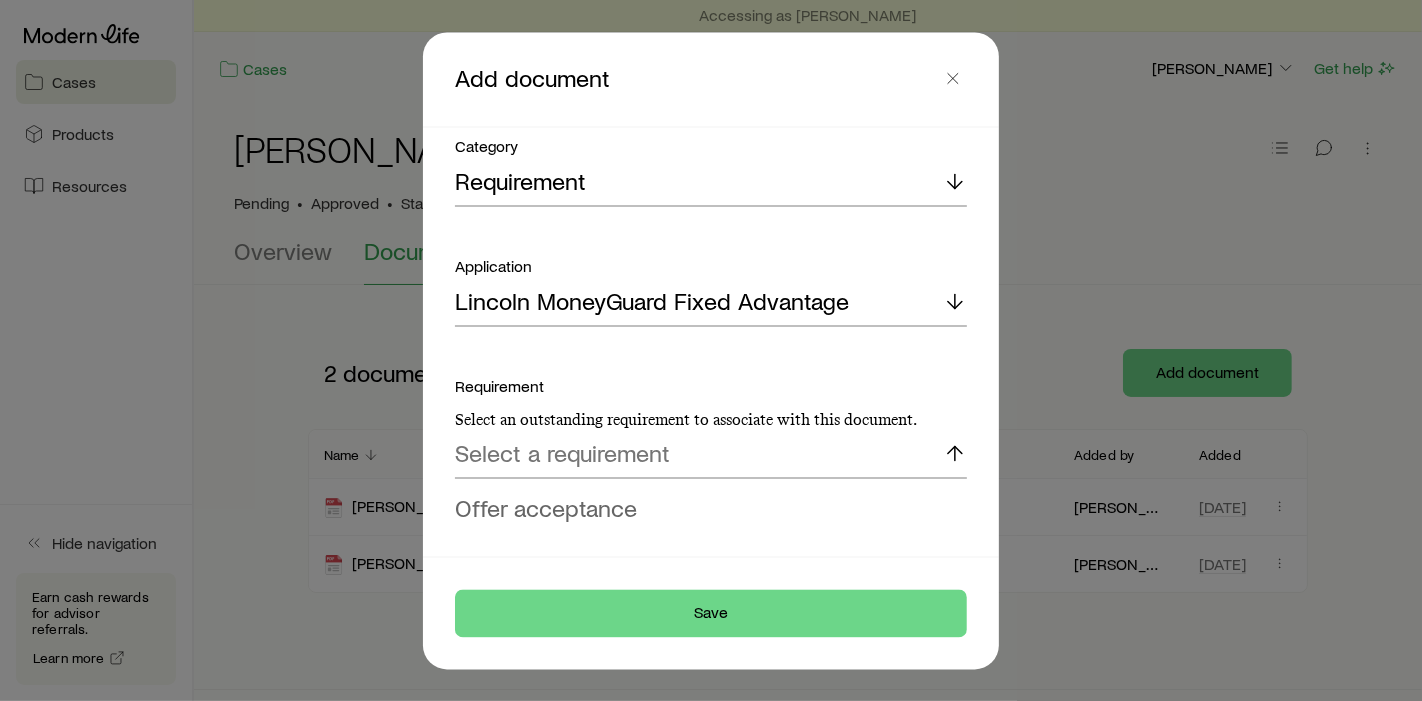 click on "Offer acceptance" at bounding box center (546, 508) 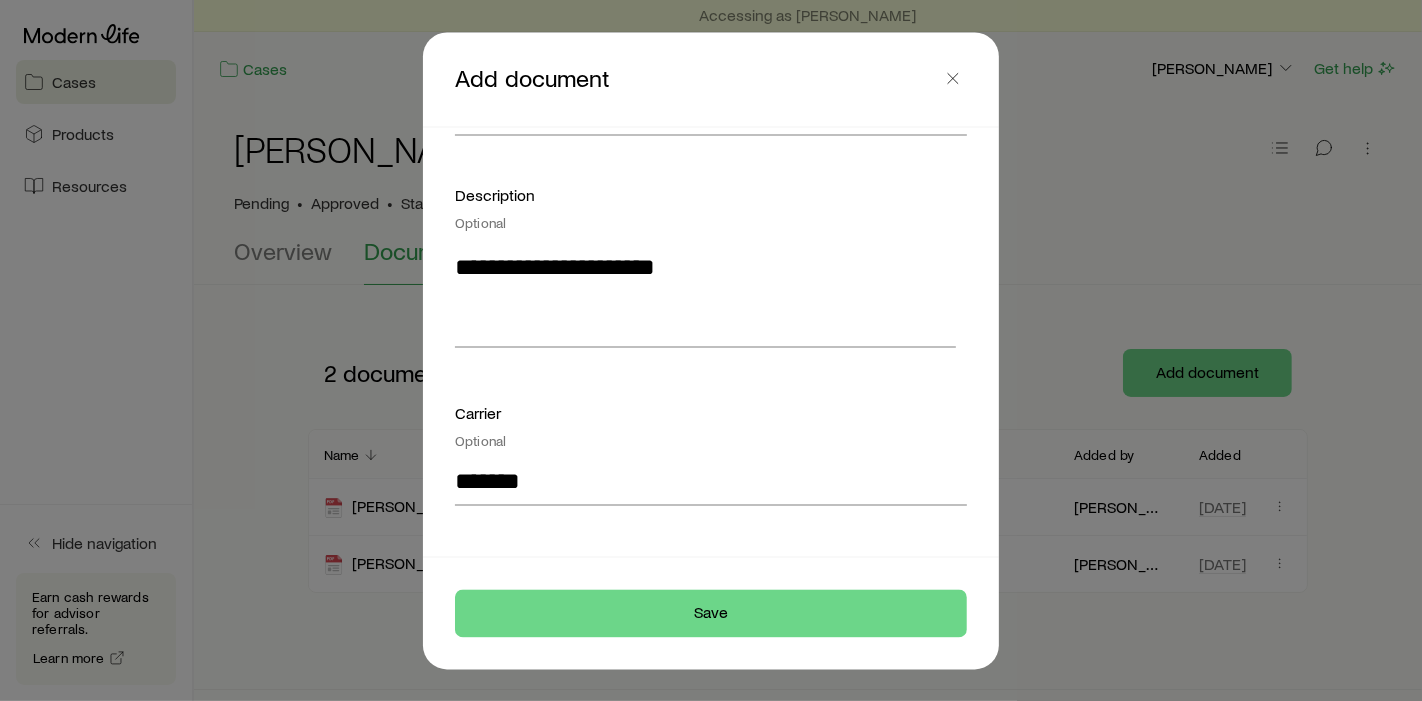 scroll, scrollTop: 198, scrollLeft: 0, axis: vertical 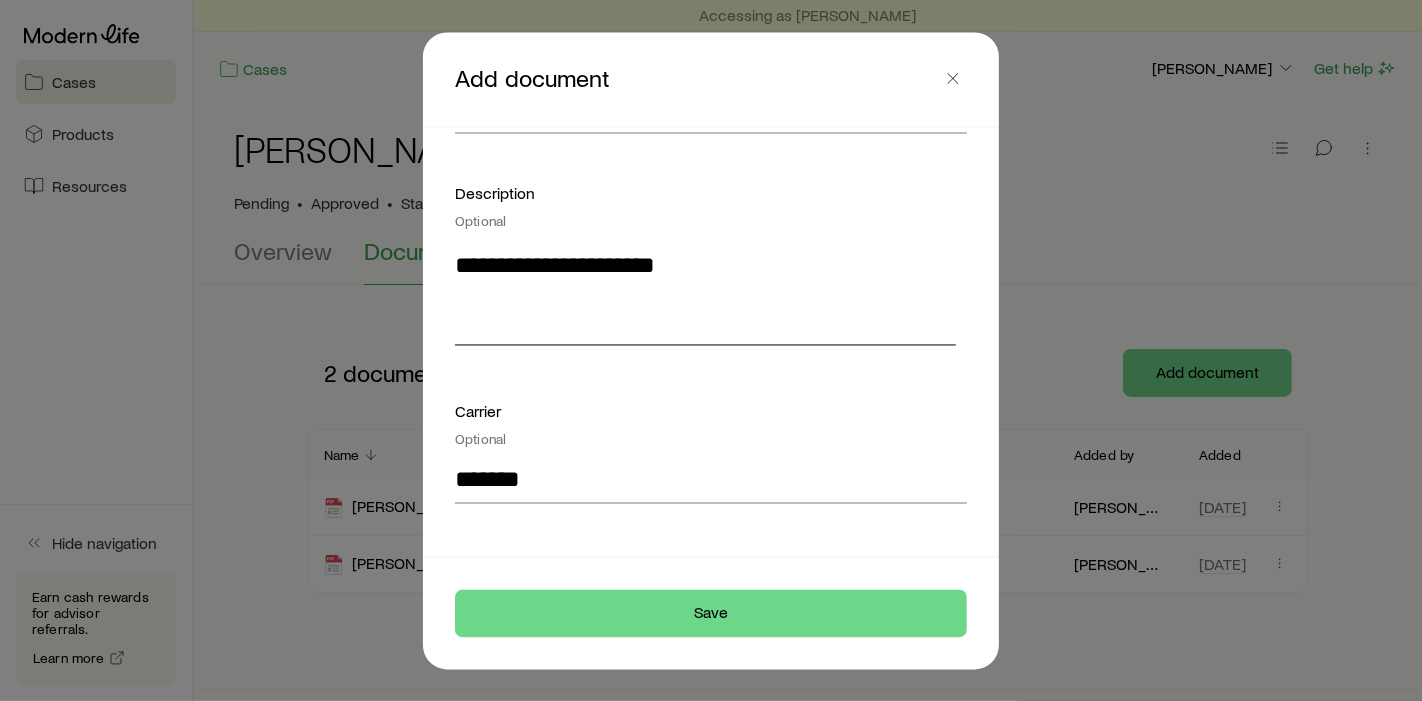click on "**********" at bounding box center (705, 291) 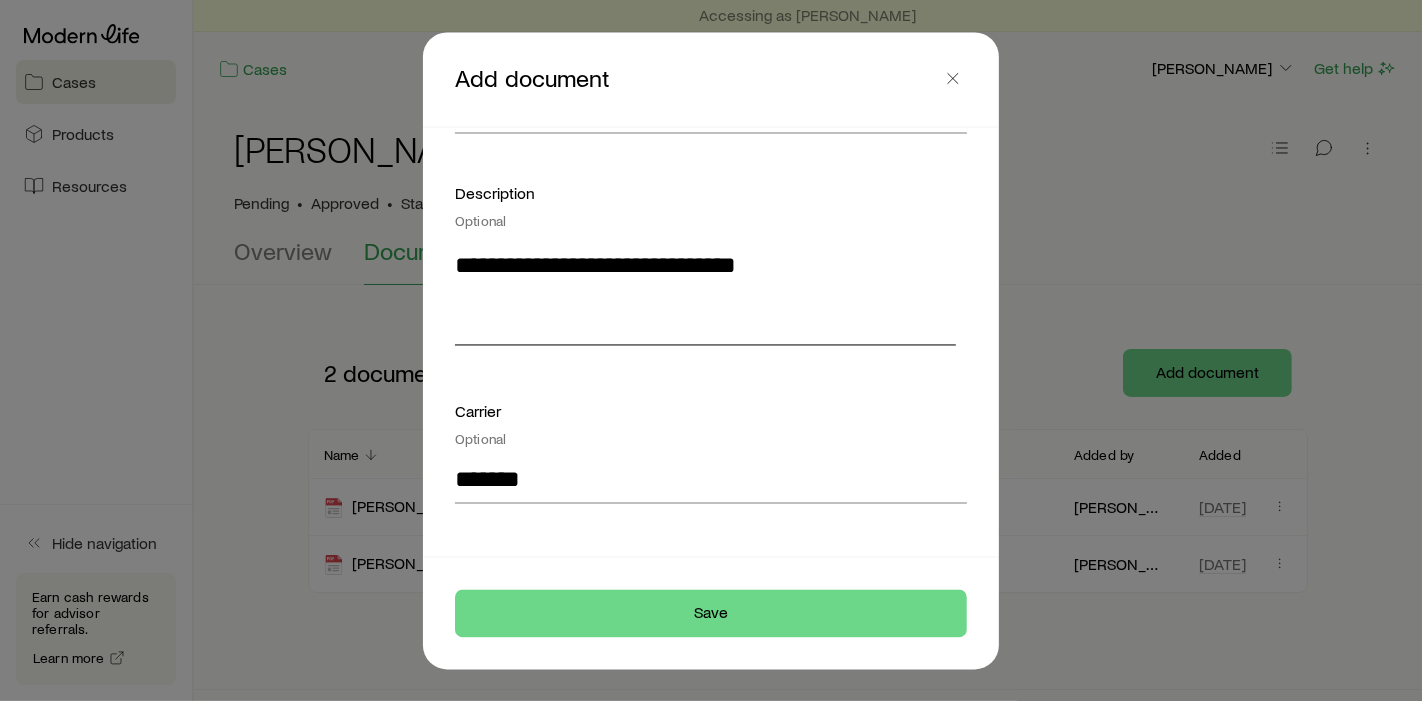 drag, startPoint x: 644, startPoint y: 264, endPoint x: 413, endPoint y: 270, distance: 231.07791 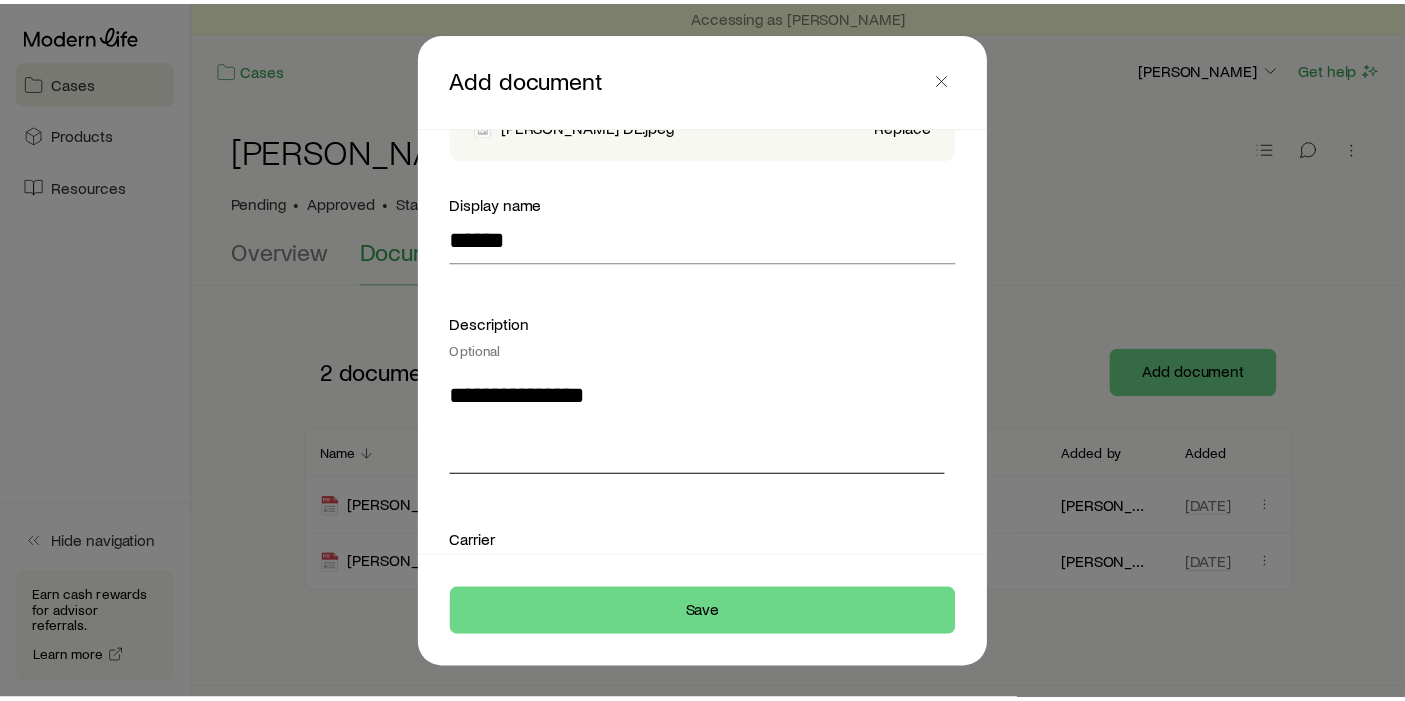scroll, scrollTop: 71, scrollLeft: 0, axis: vertical 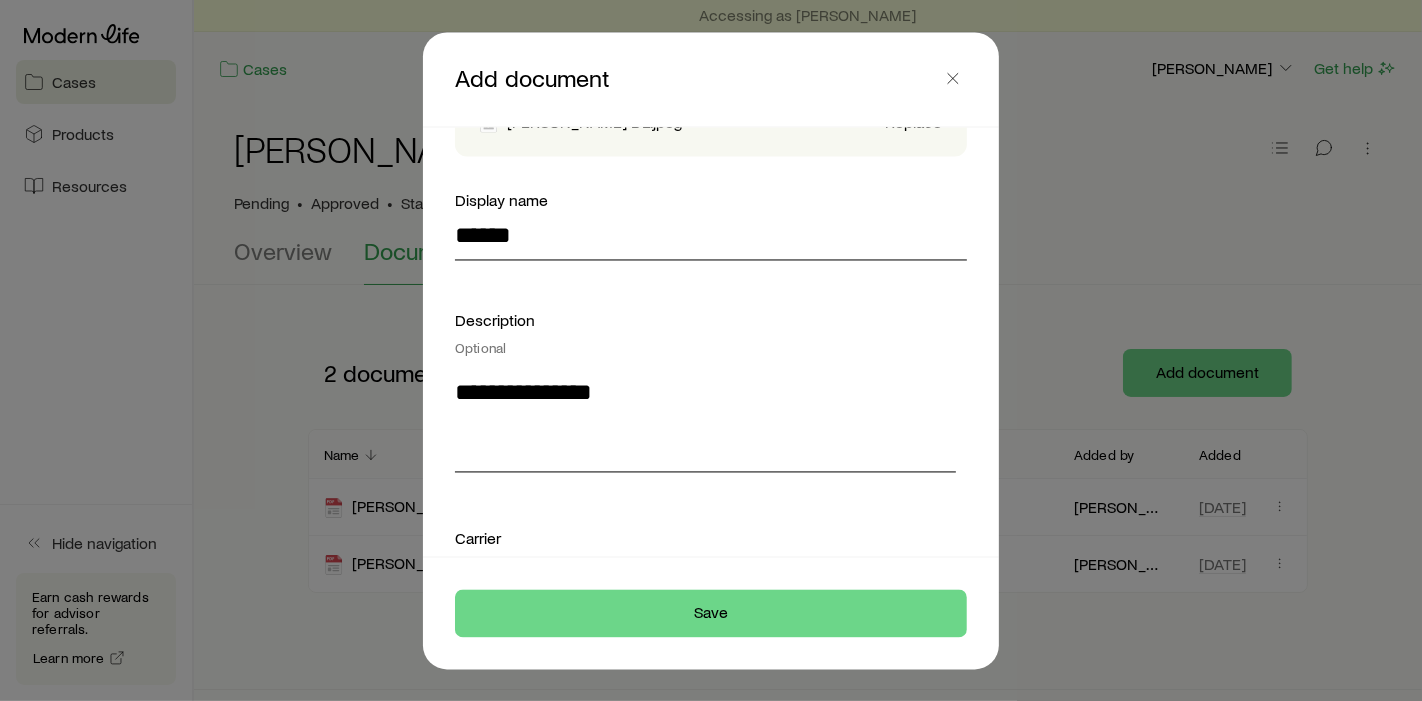 type on "**********" 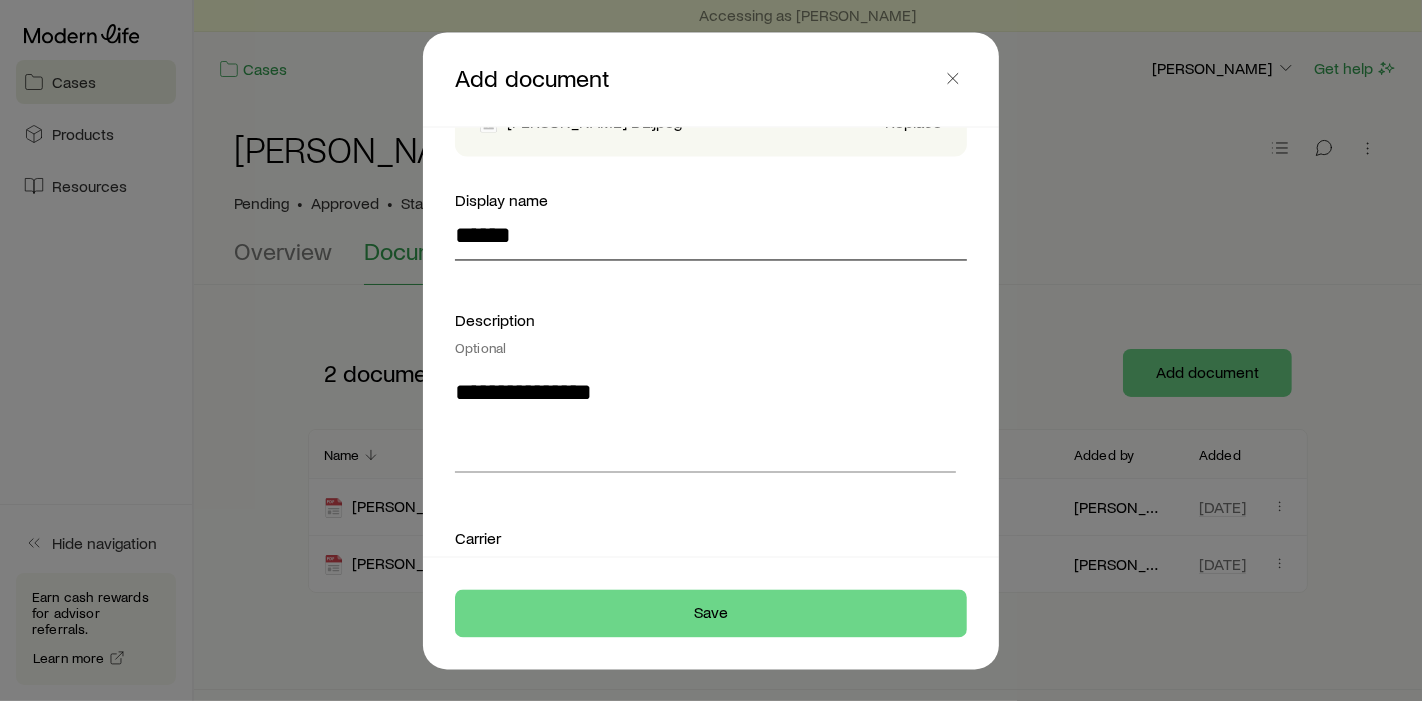 click on "******" at bounding box center (711, 236) 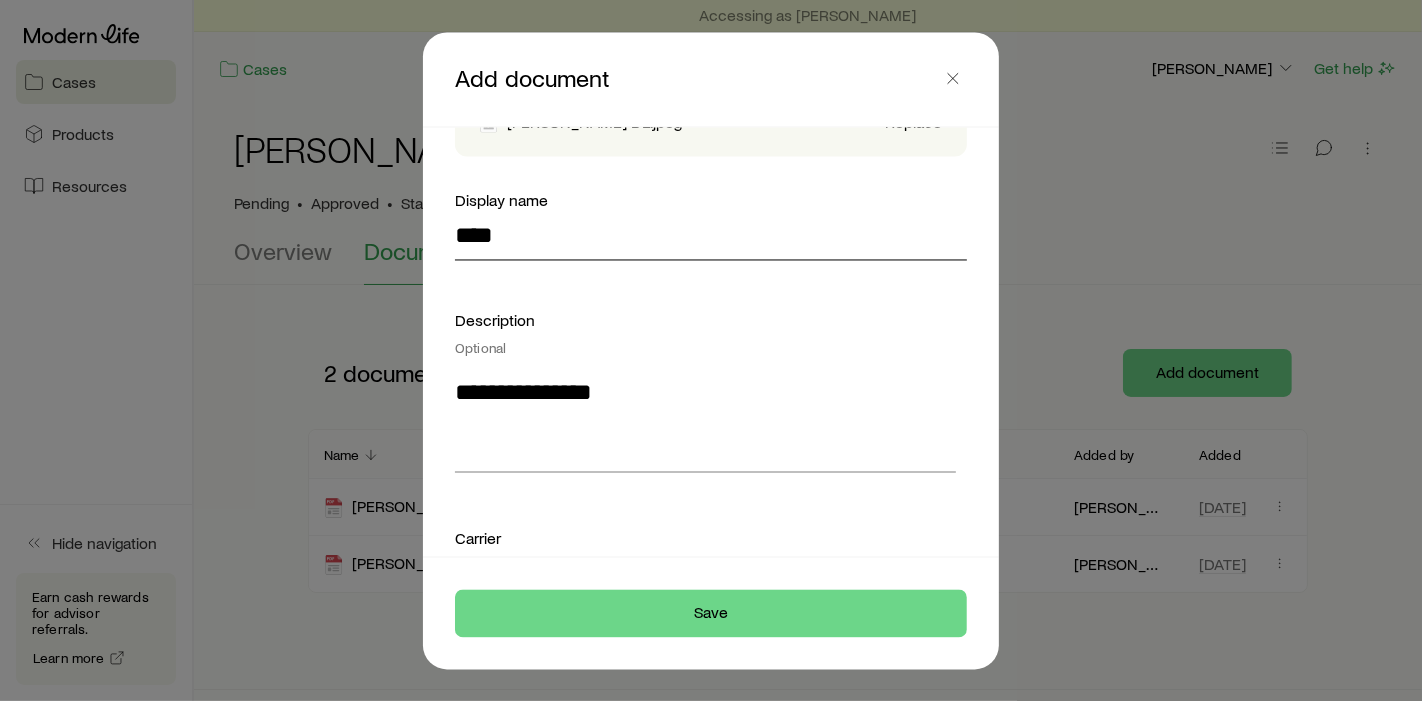 type on "****" 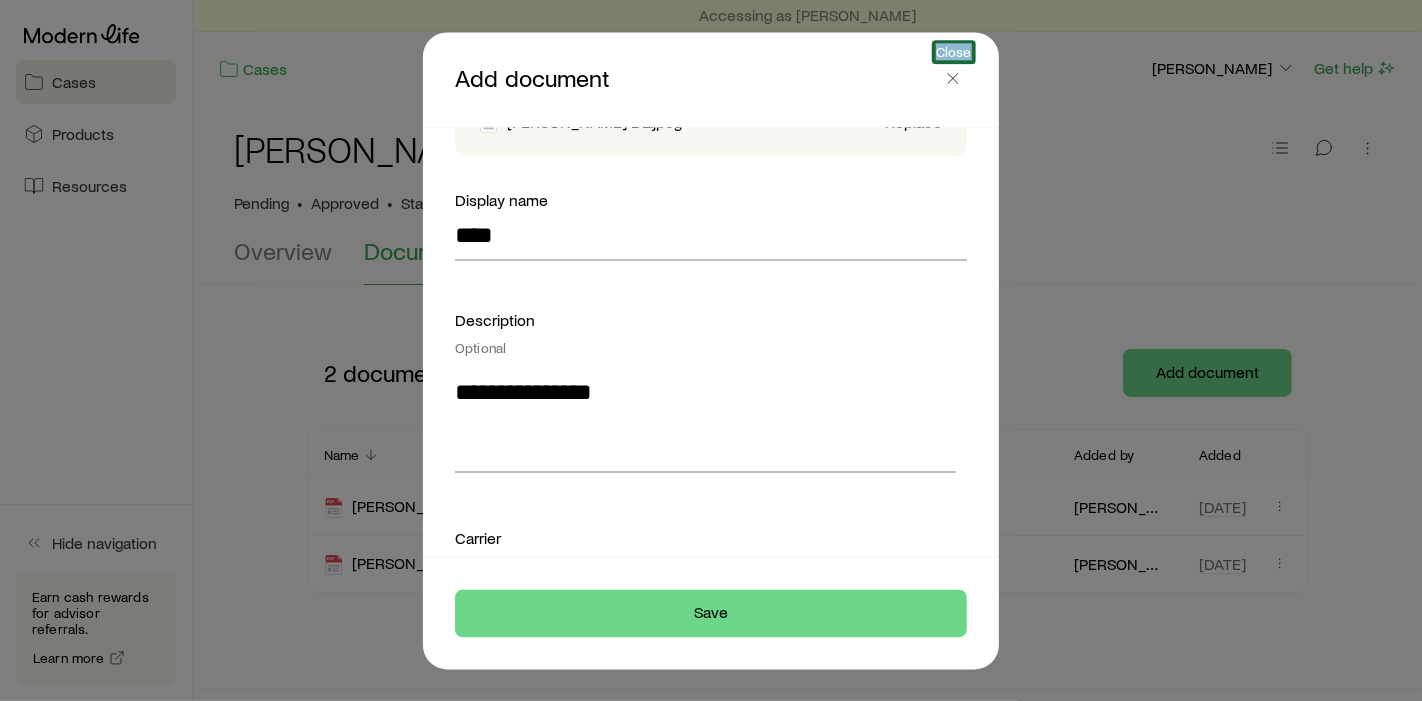 drag, startPoint x: 894, startPoint y: 61, endPoint x: 968, endPoint y: 81, distance: 76.655075 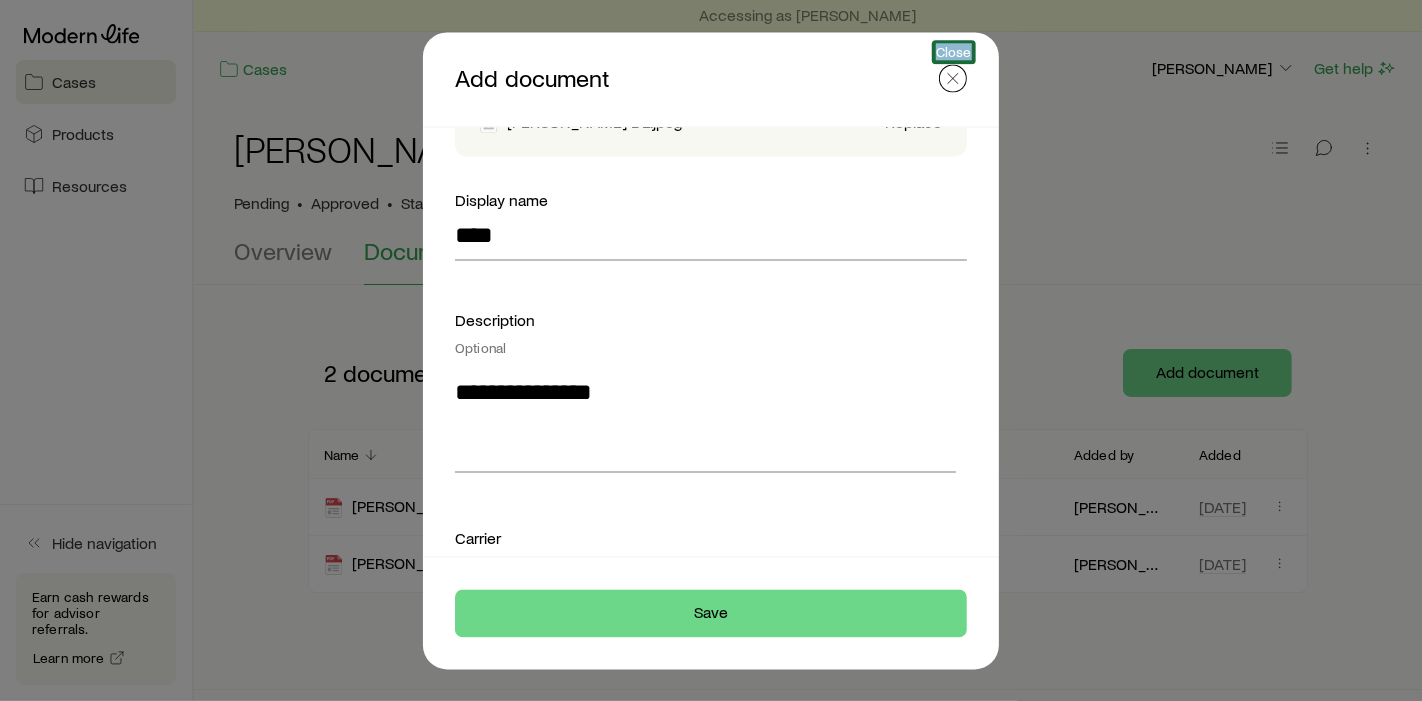 click at bounding box center [953, 78] 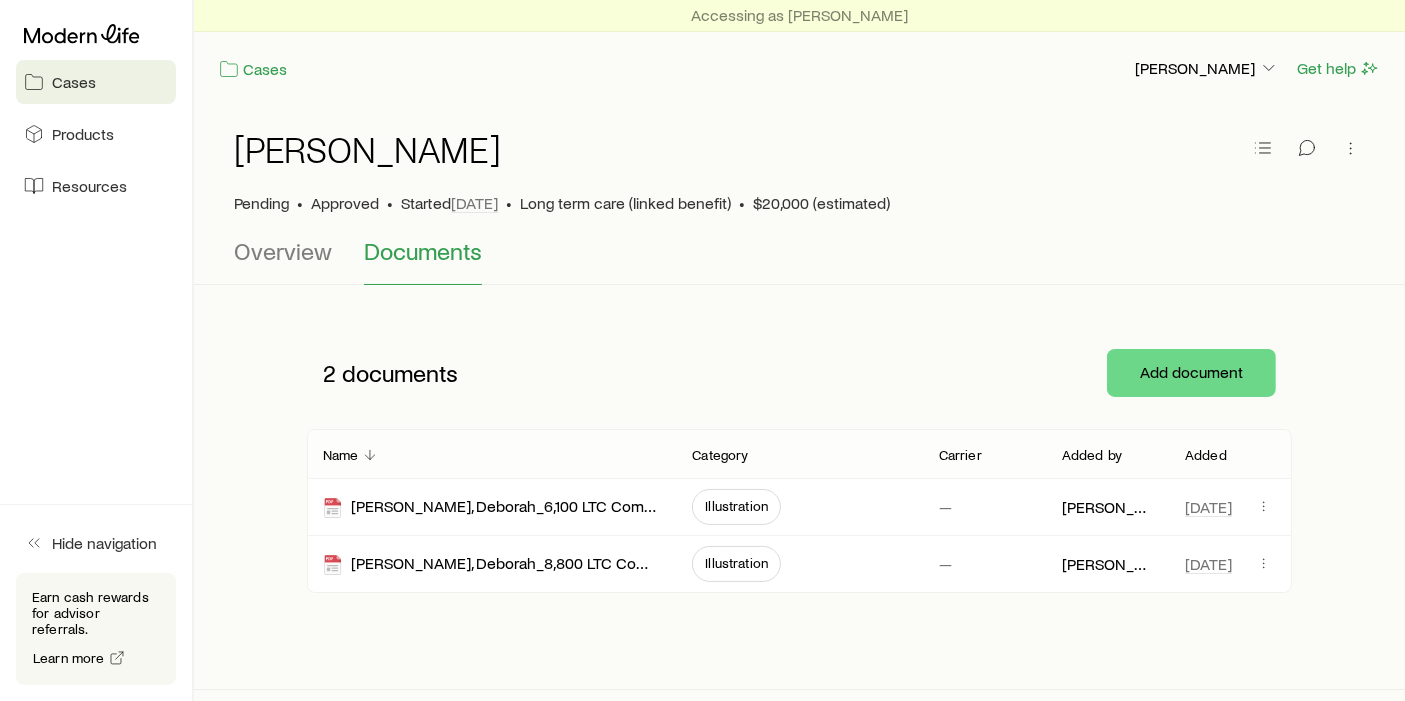 click on "Cases" at bounding box center (96, 82) 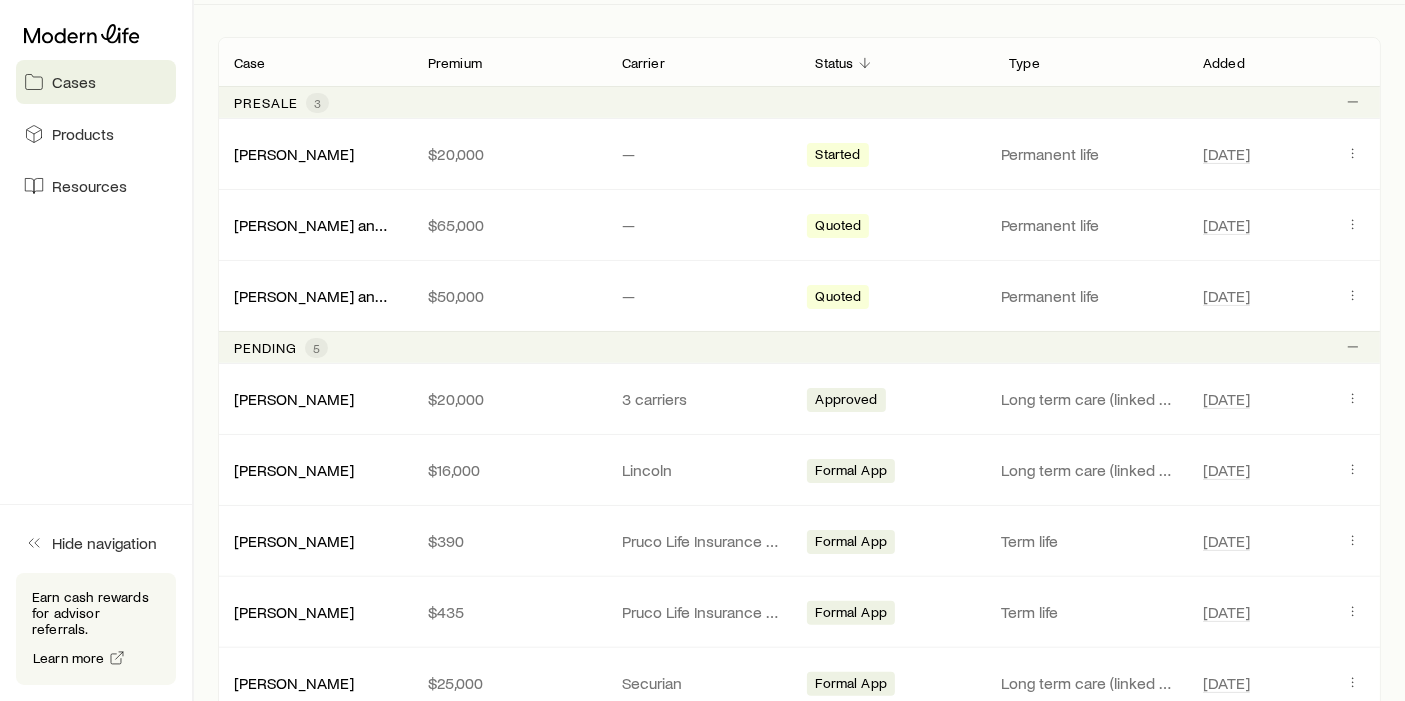 scroll, scrollTop: 380, scrollLeft: 0, axis: vertical 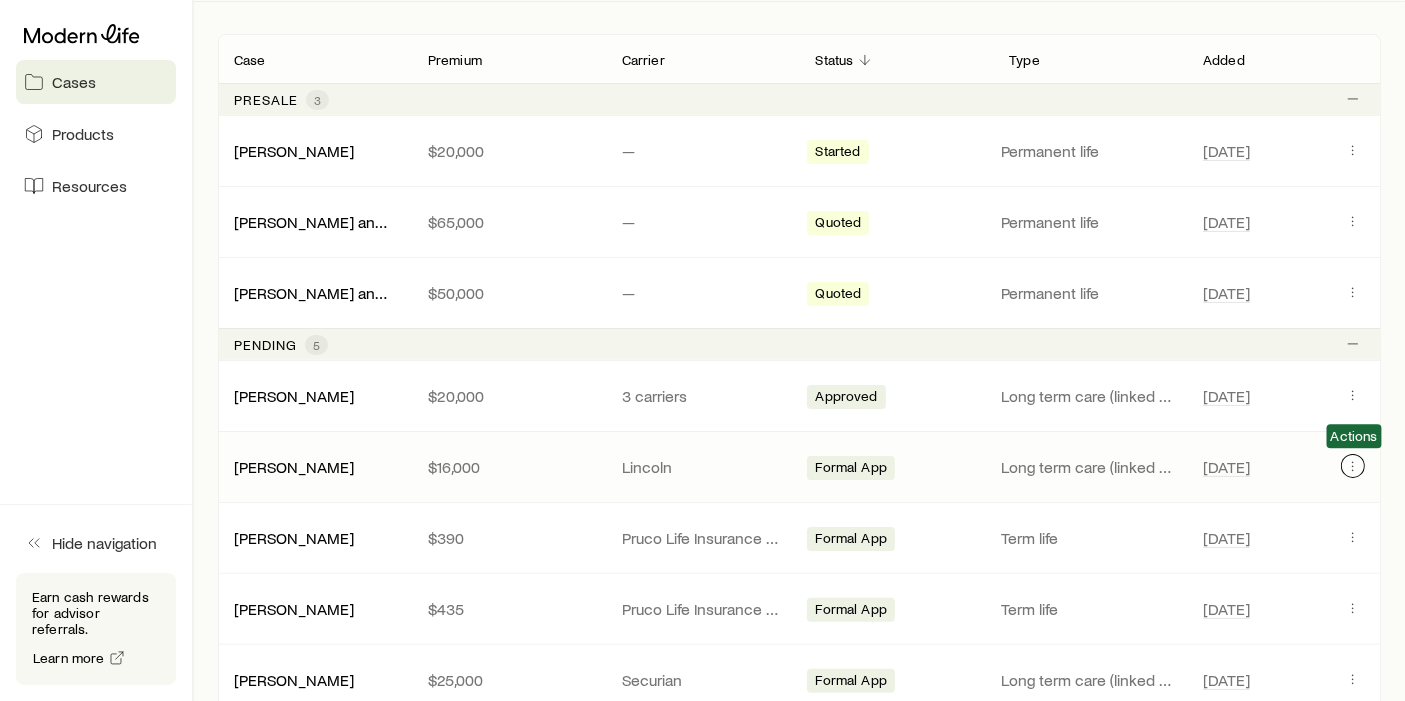 click 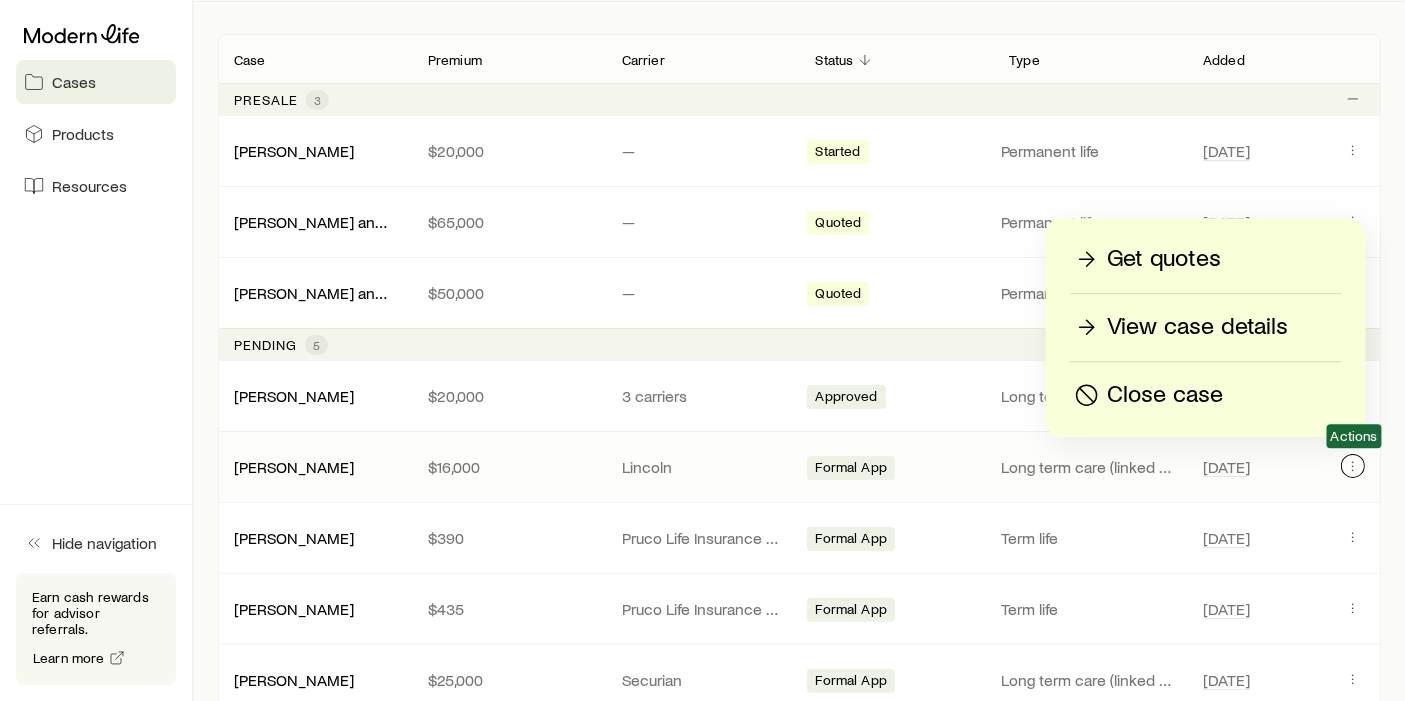 click at bounding box center (1353, 466) 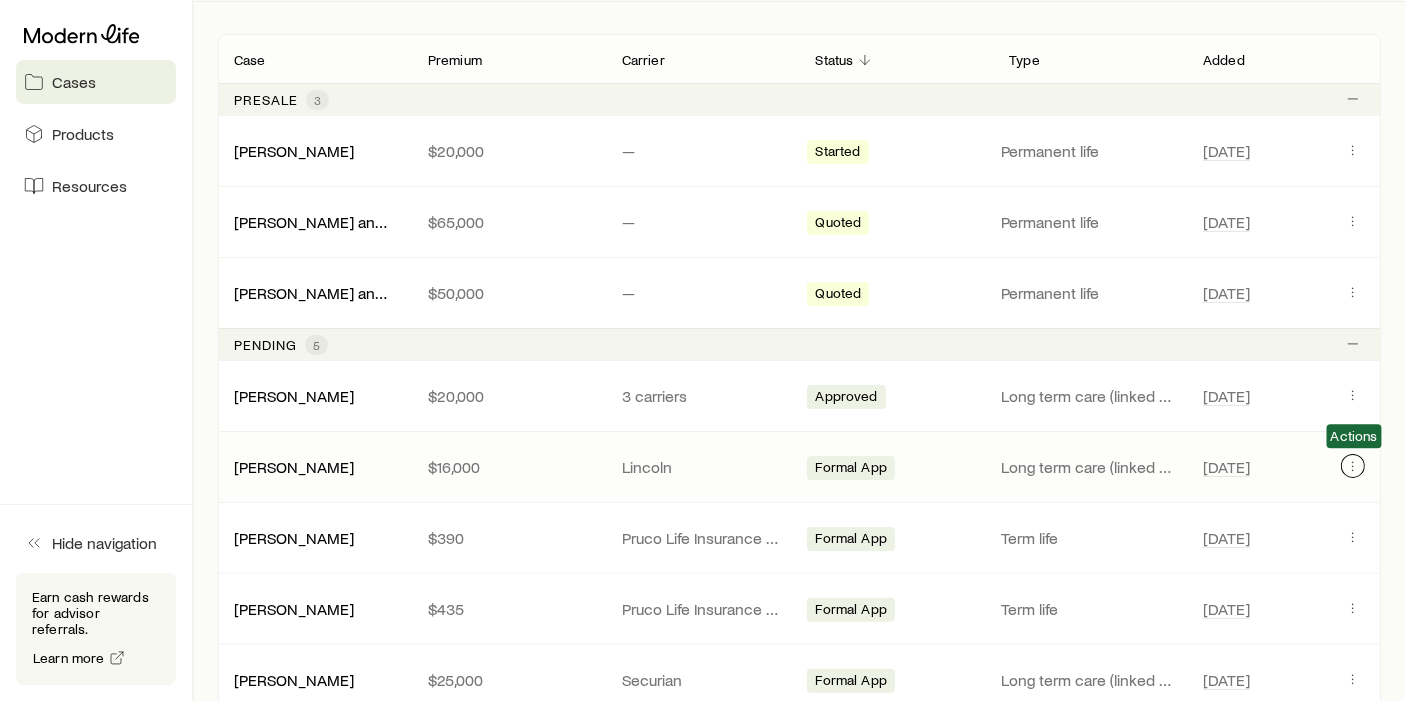 click 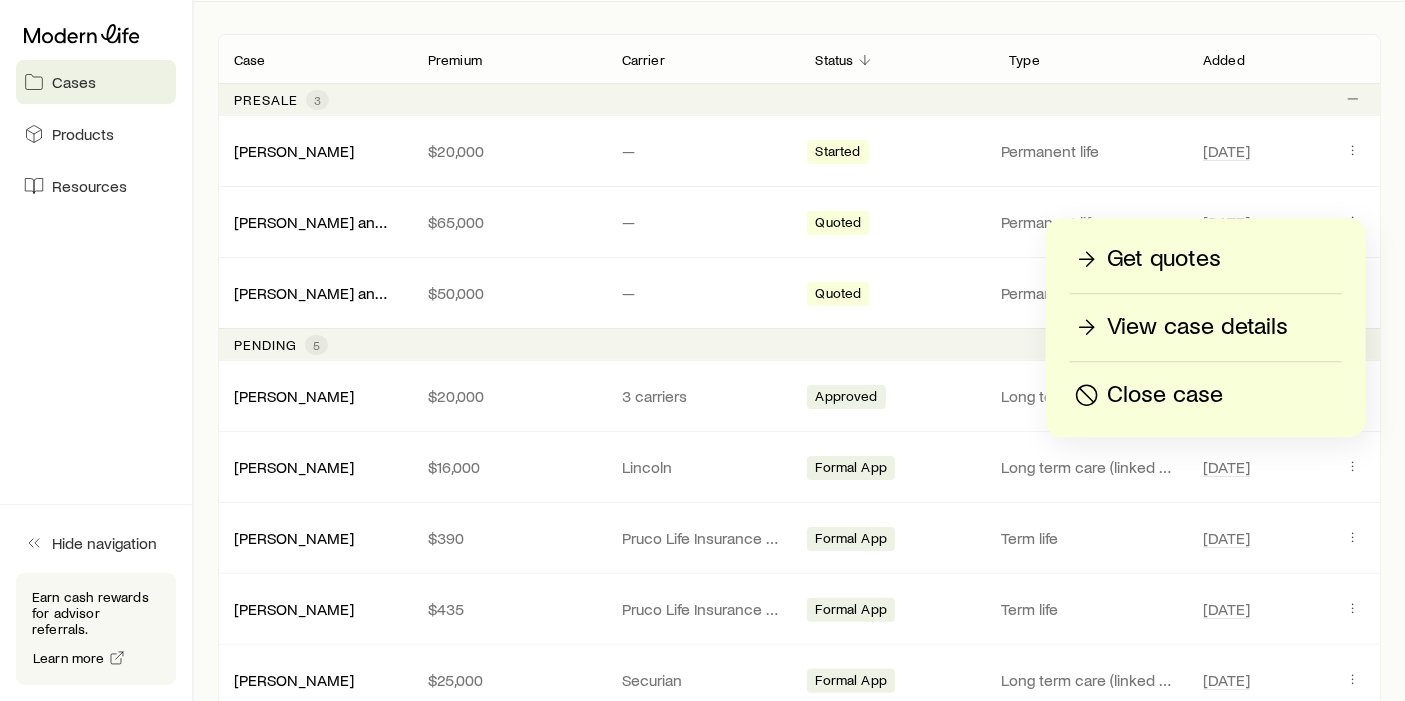 click on "View case details" at bounding box center (1197, 327) 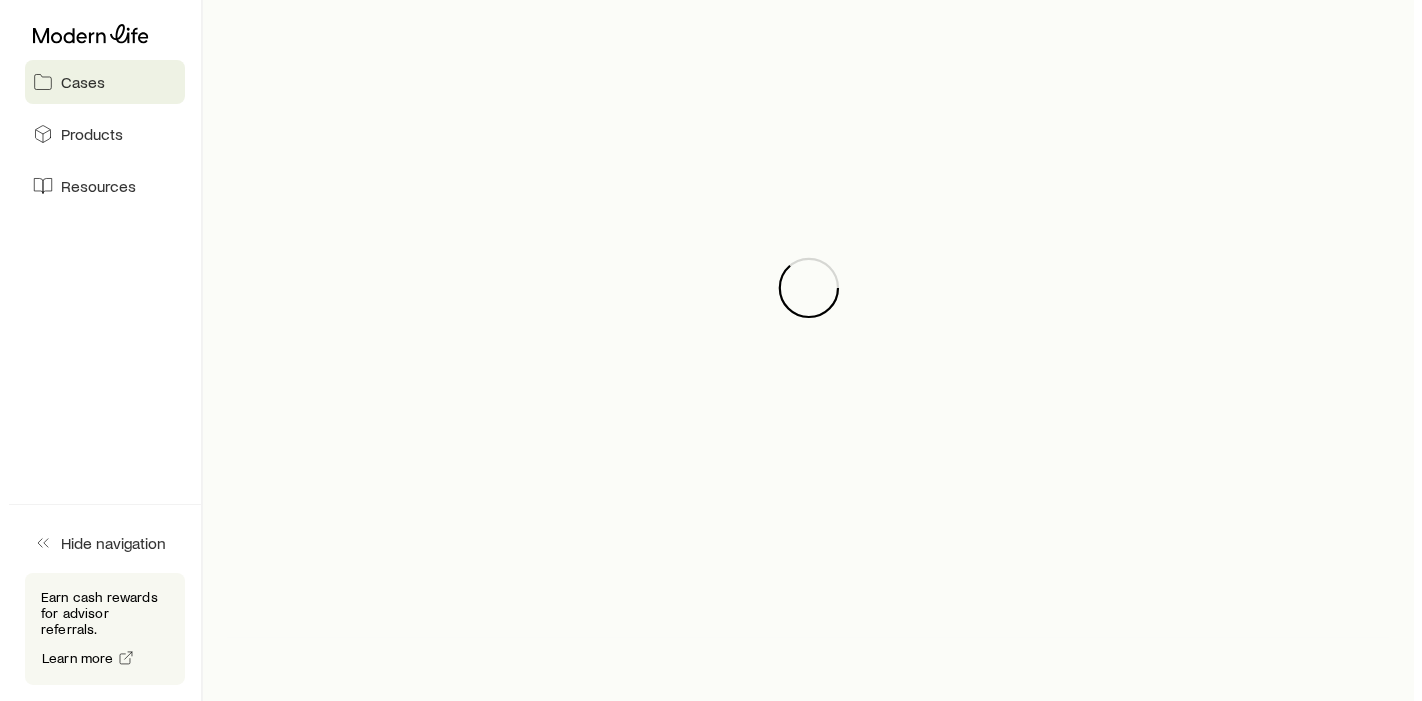 scroll, scrollTop: 0, scrollLeft: 0, axis: both 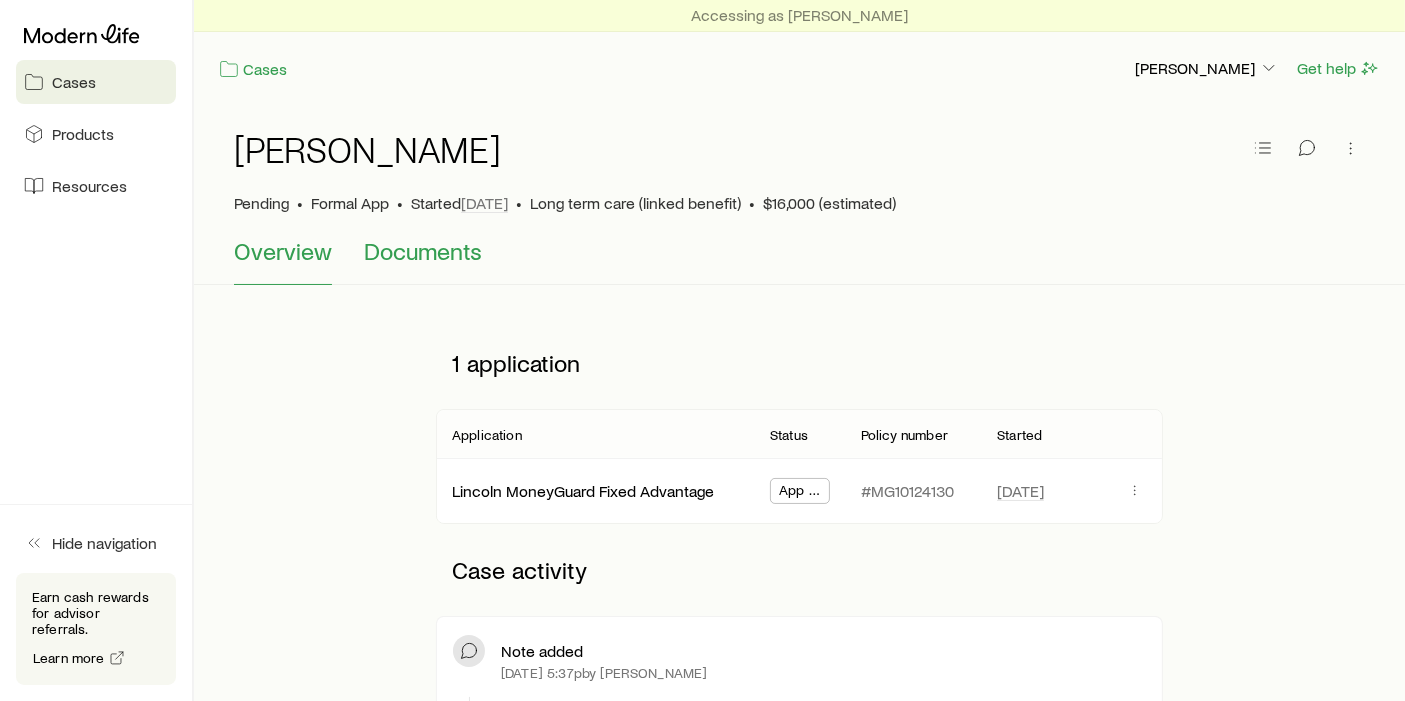 click on "Documents" at bounding box center [423, 251] 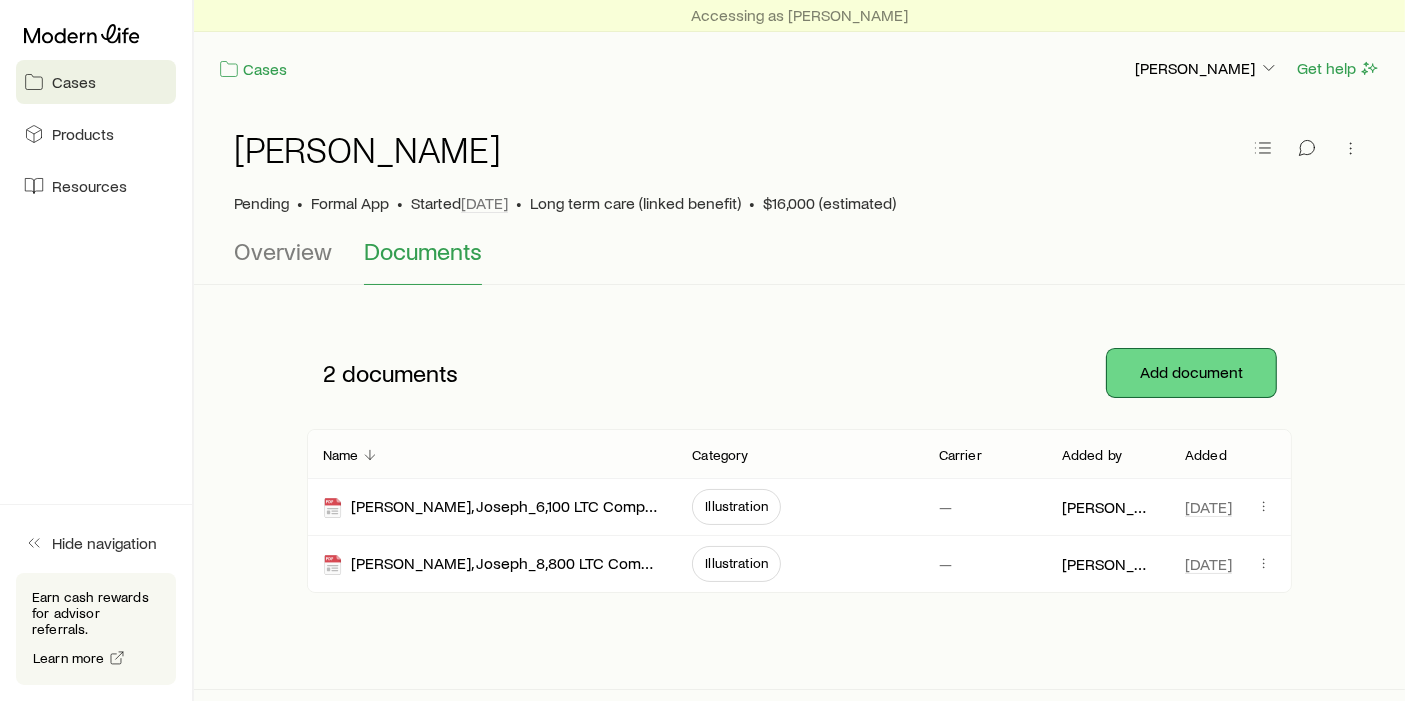 click on "Add document" at bounding box center [1191, 373] 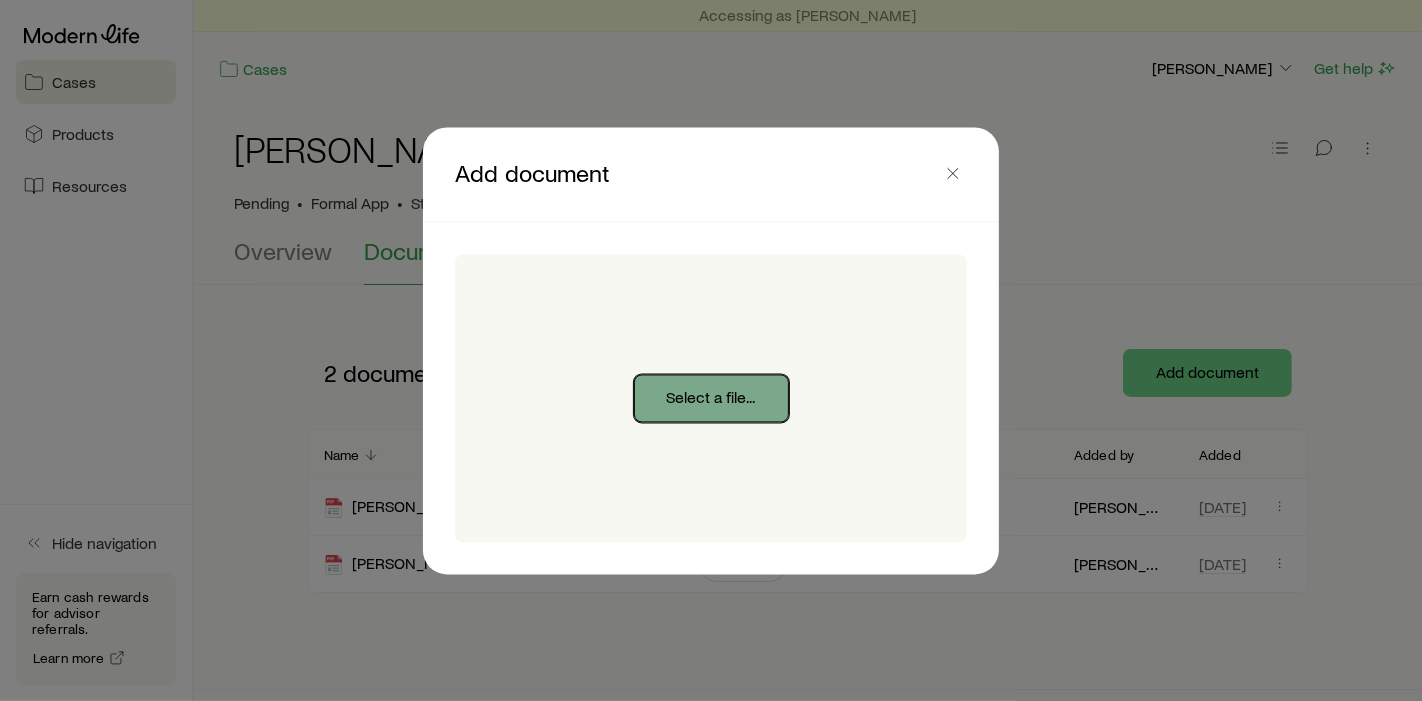 click on "Select a file..." at bounding box center (711, 398) 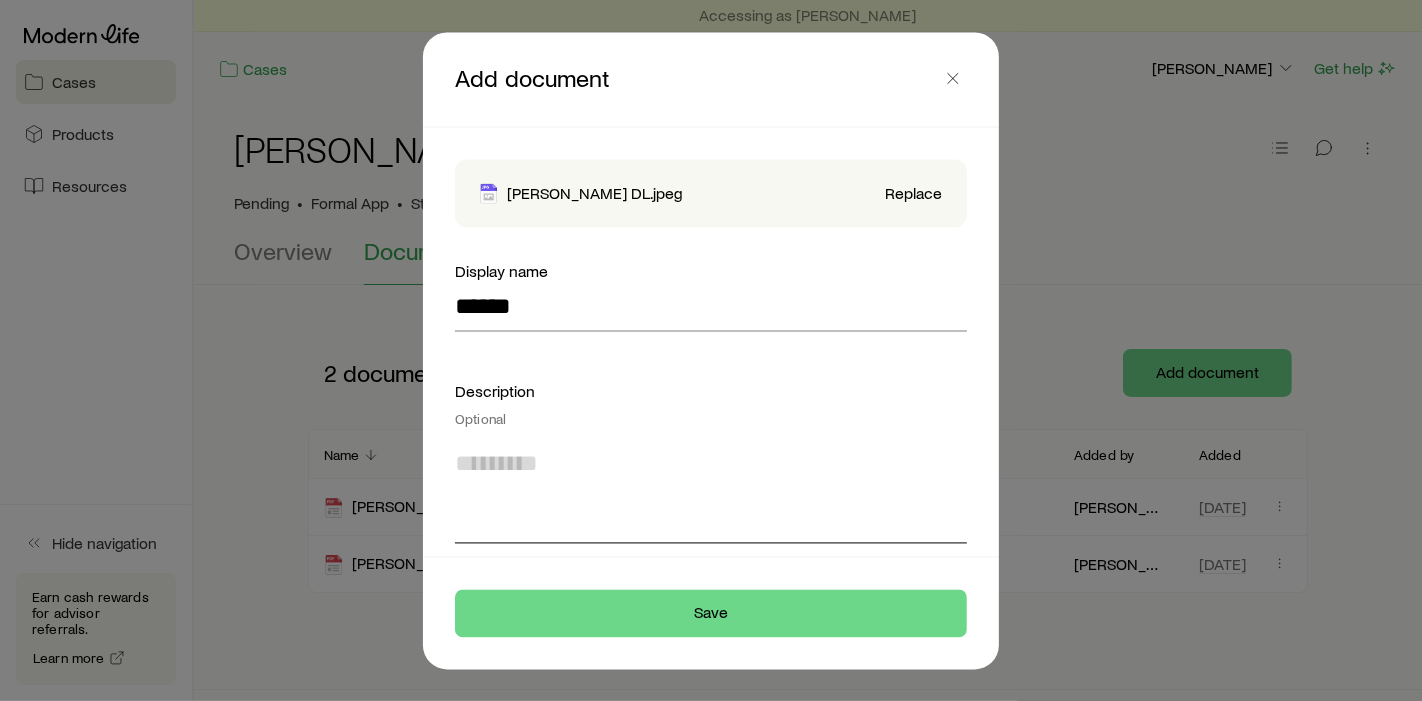 click at bounding box center [711, 489] 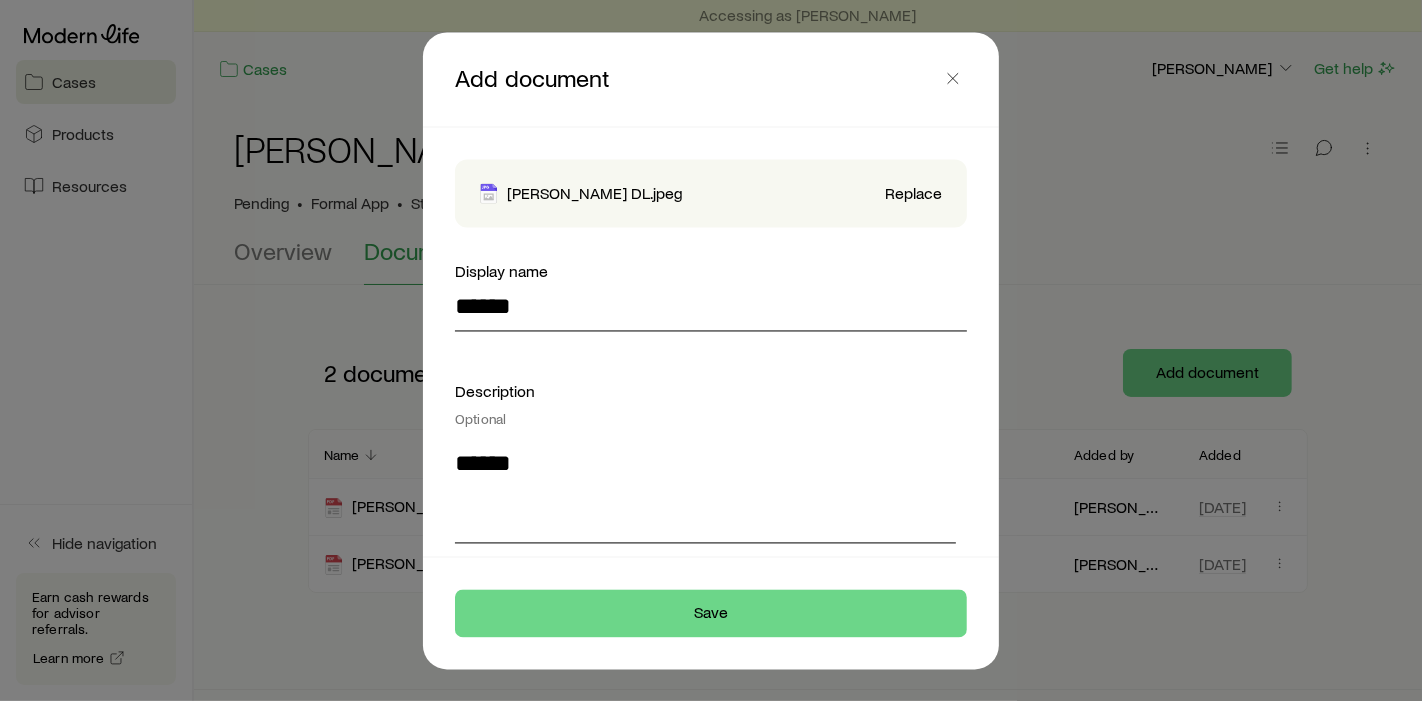 type on "******" 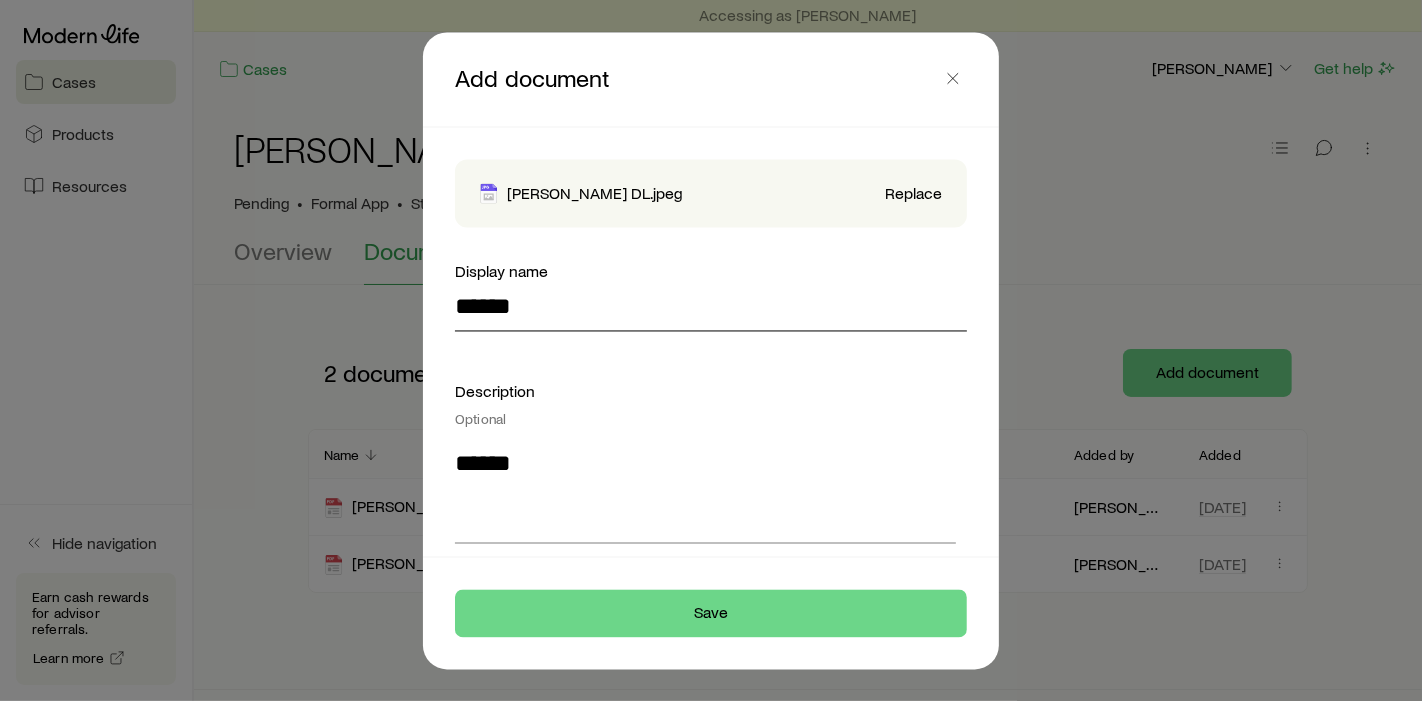click on "******" at bounding box center (711, 307) 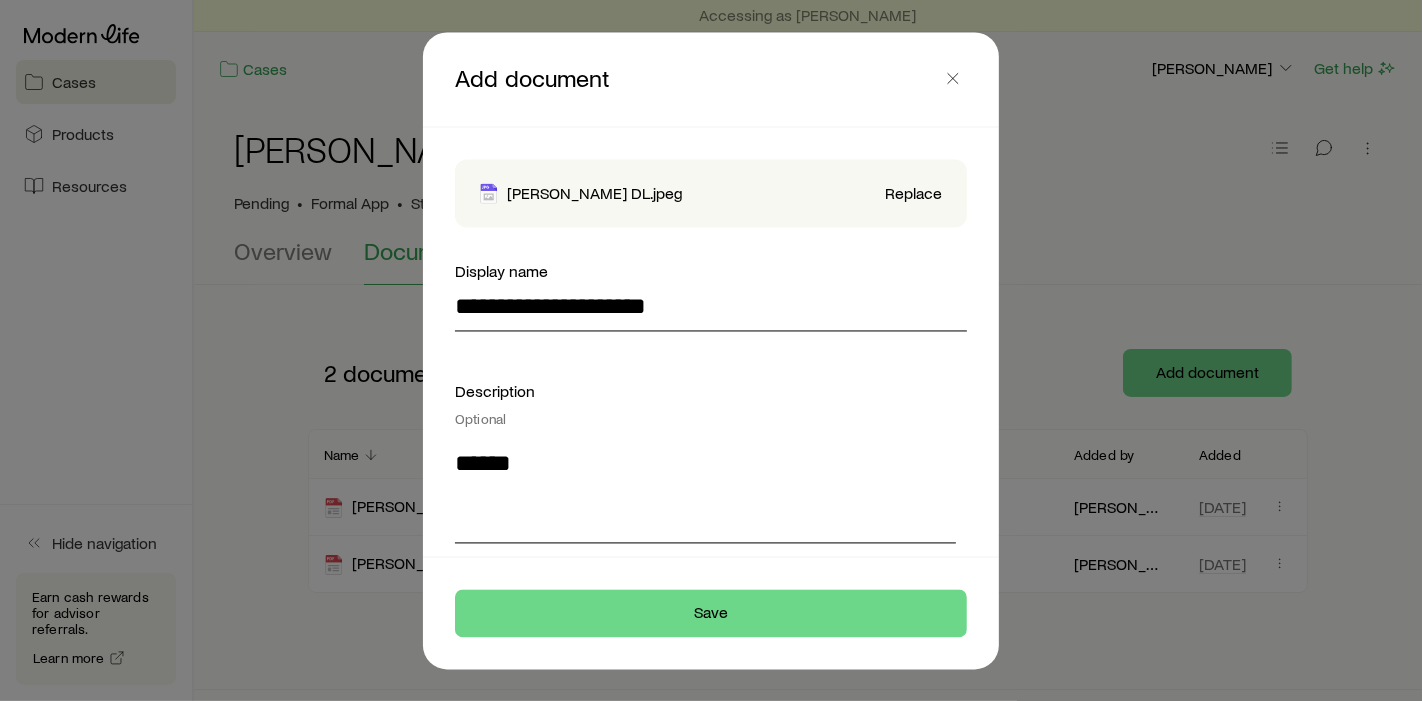 type on "**********" 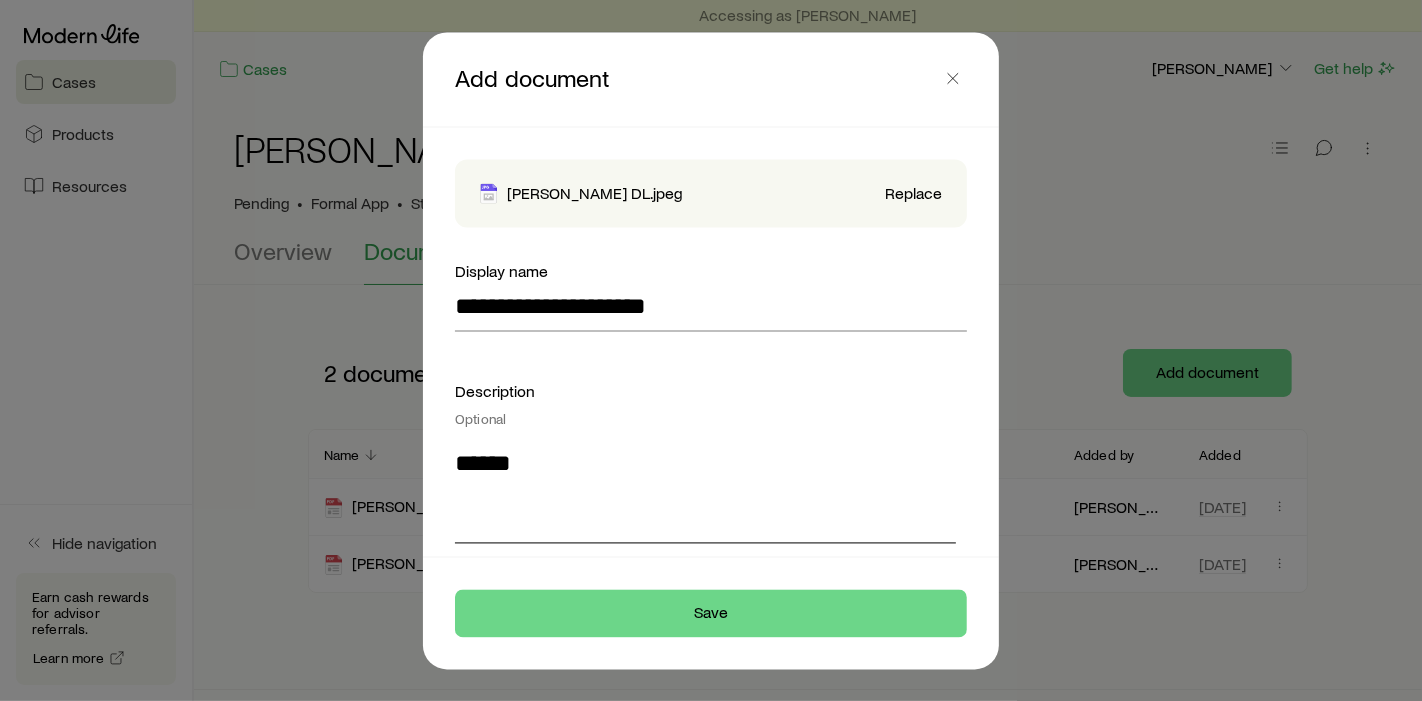 click on "******" at bounding box center (705, 489) 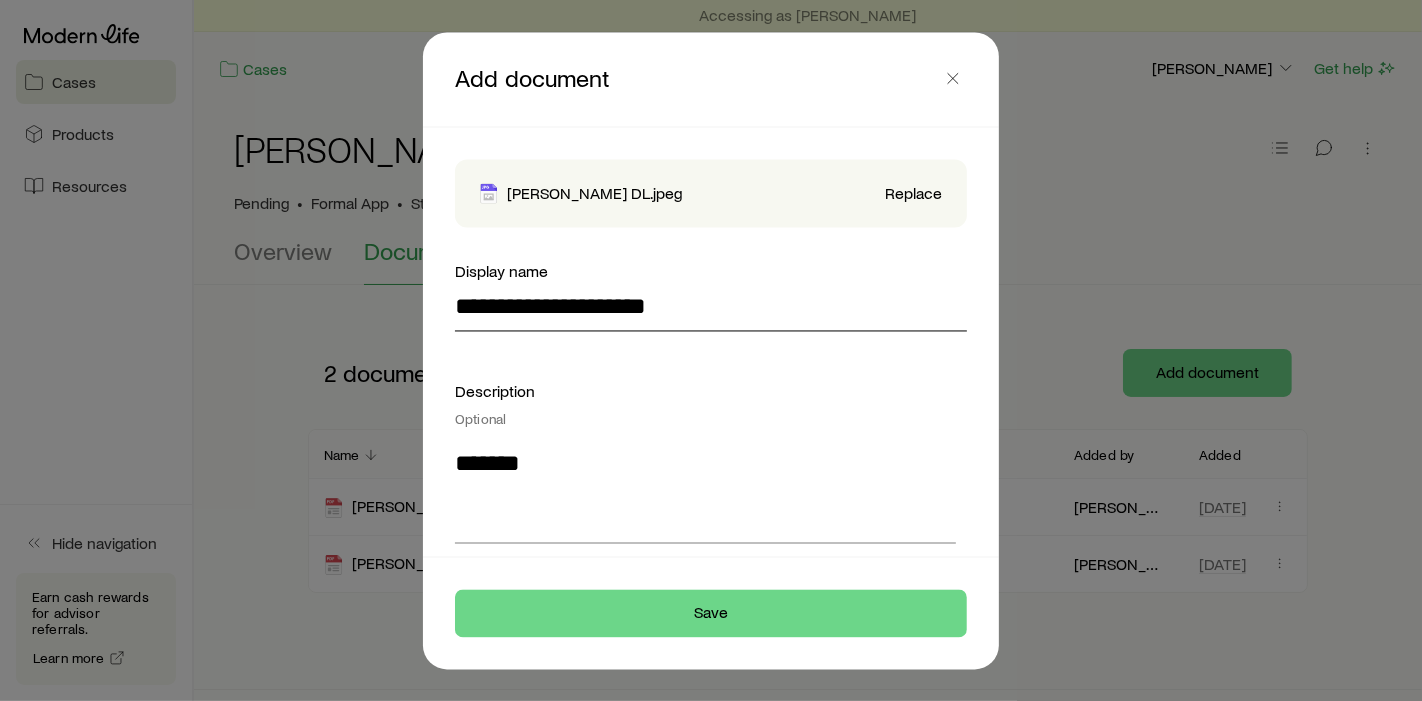 drag, startPoint x: 722, startPoint y: 310, endPoint x: 385, endPoint y: 279, distance: 338.42282 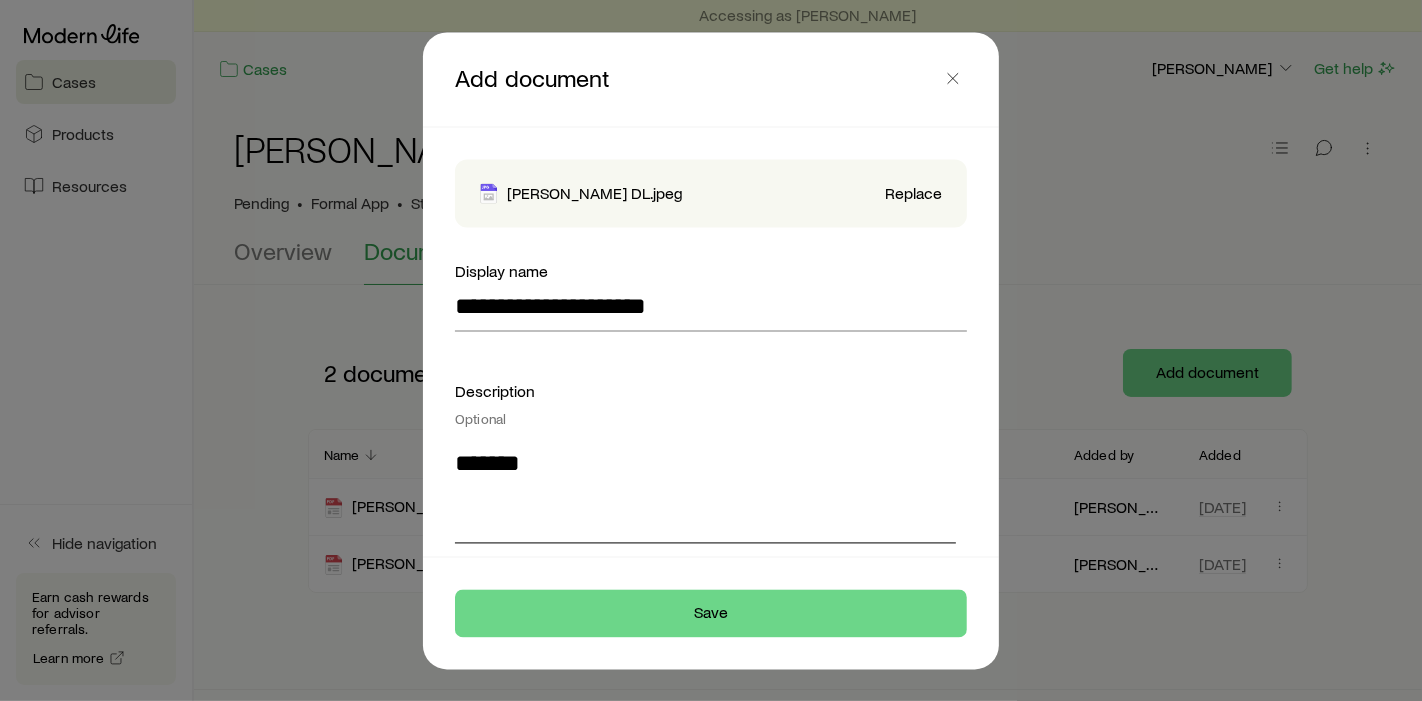 drag, startPoint x: 561, startPoint y: 474, endPoint x: 406, endPoint y: 450, distance: 156.84706 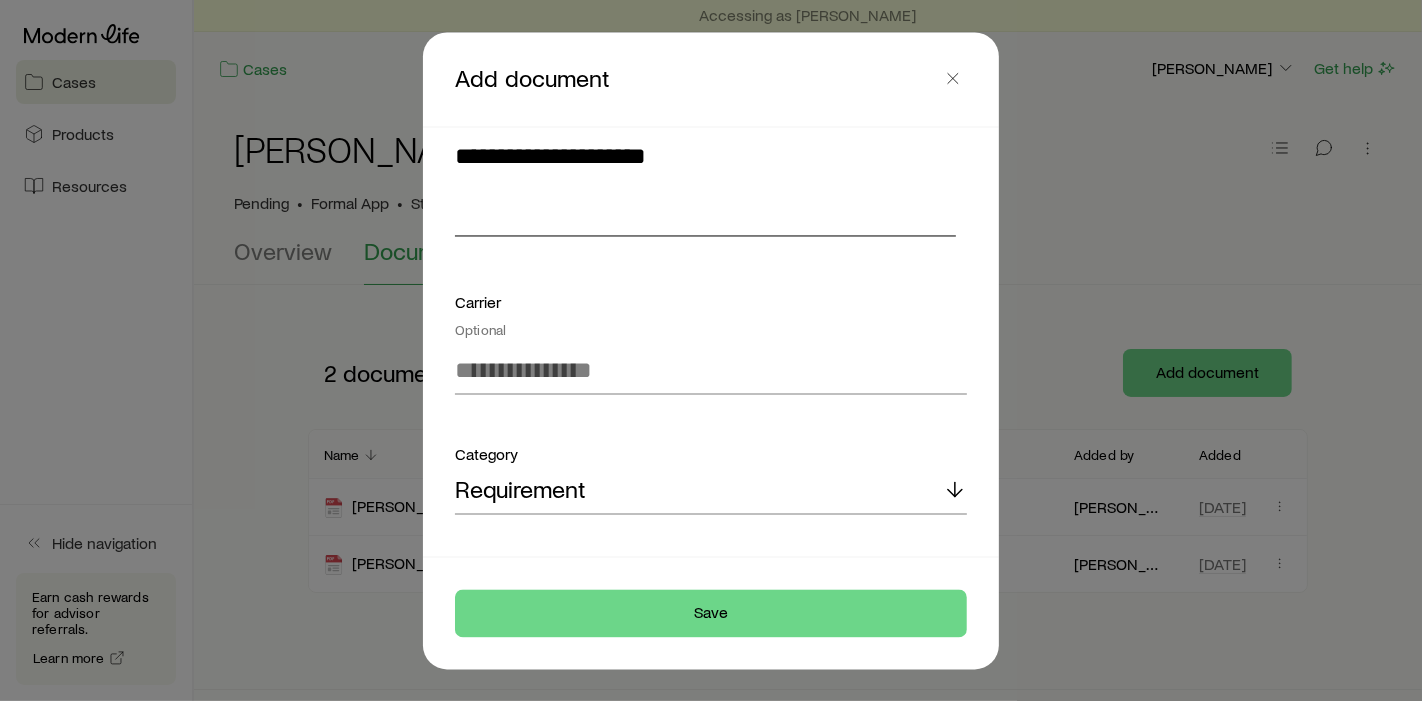 scroll, scrollTop: 322, scrollLeft: 0, axis: vertical 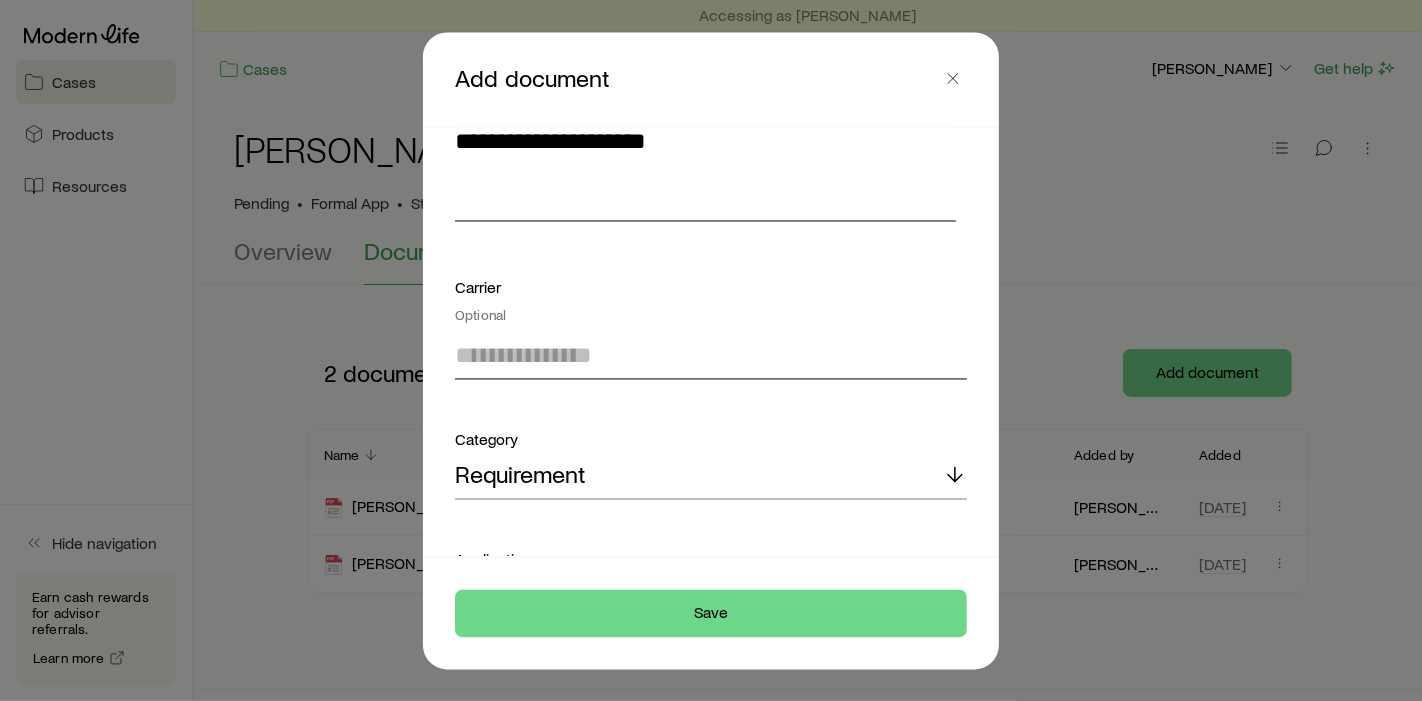 type on "**********" 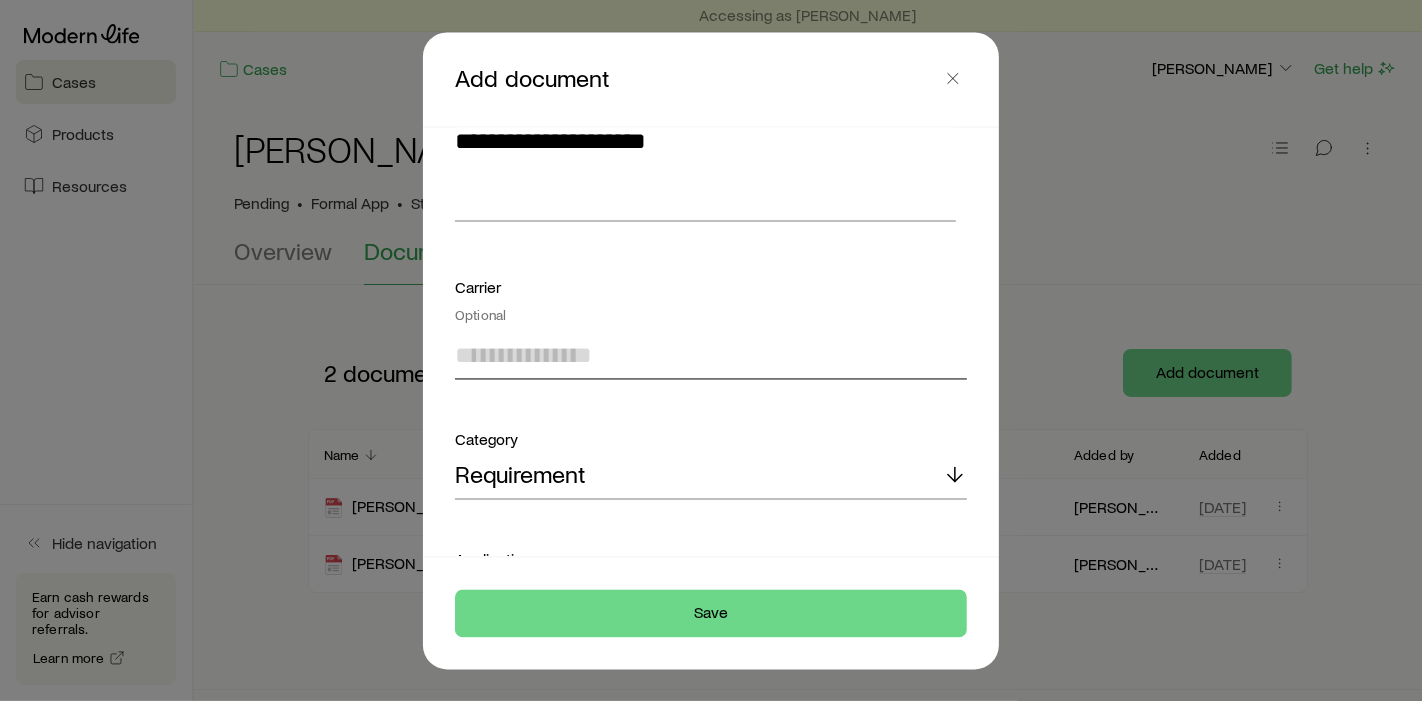 click at bounding box center (711, 356) 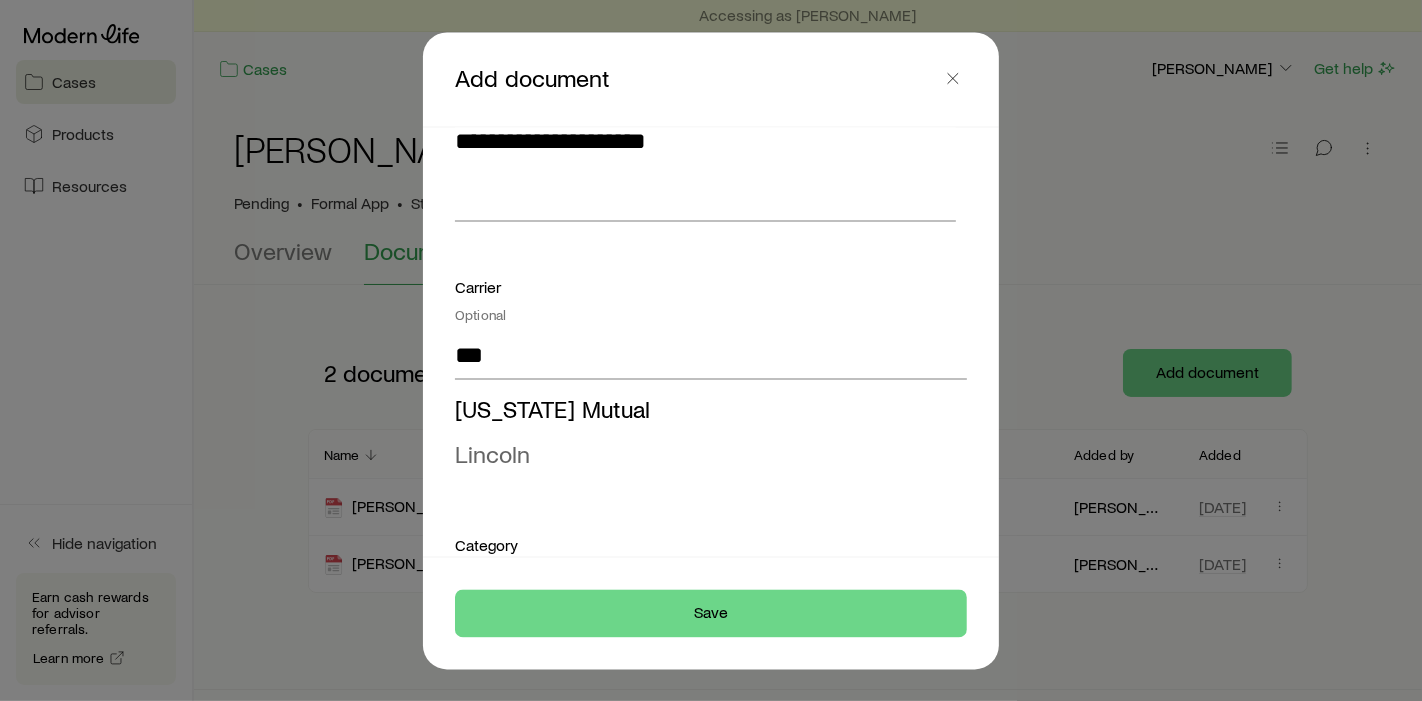 click on "Lincoln" at bounding box center (705, 455) 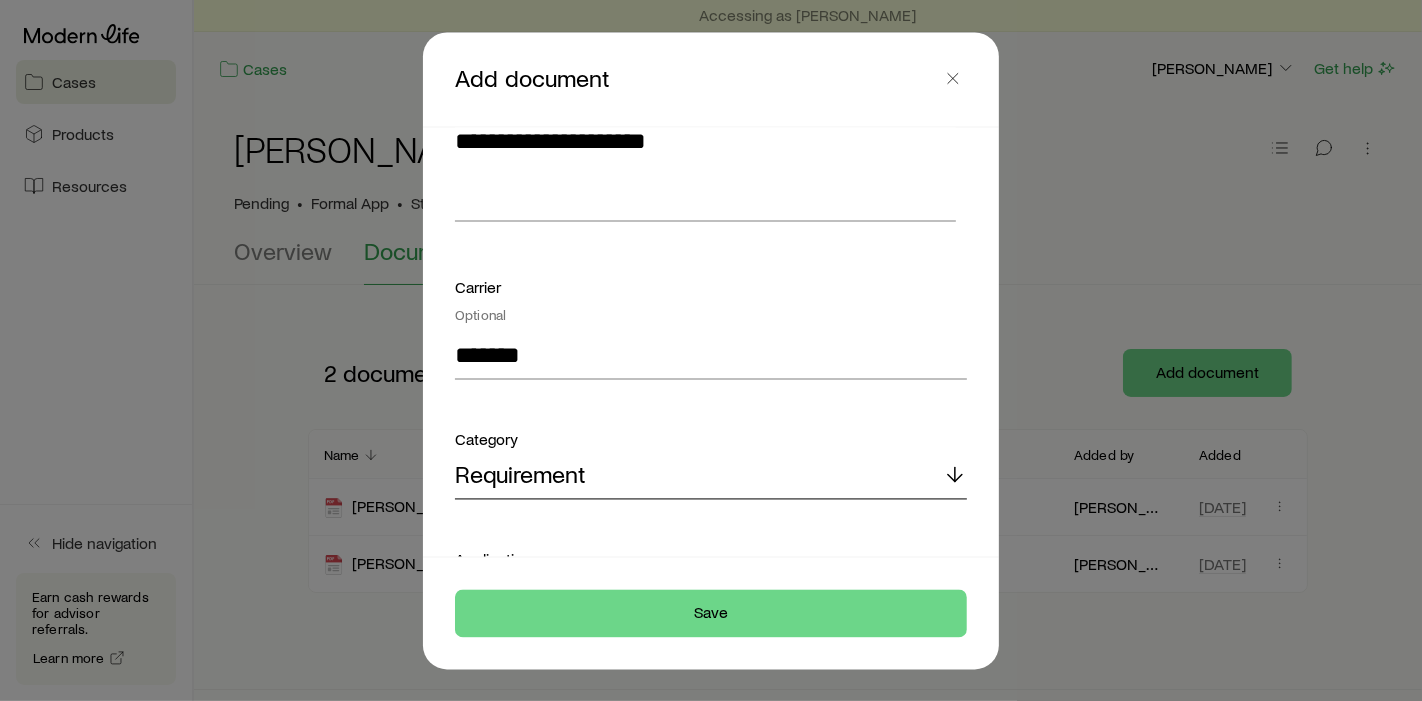 click on "Requirement" at bounding box center (711, 476) 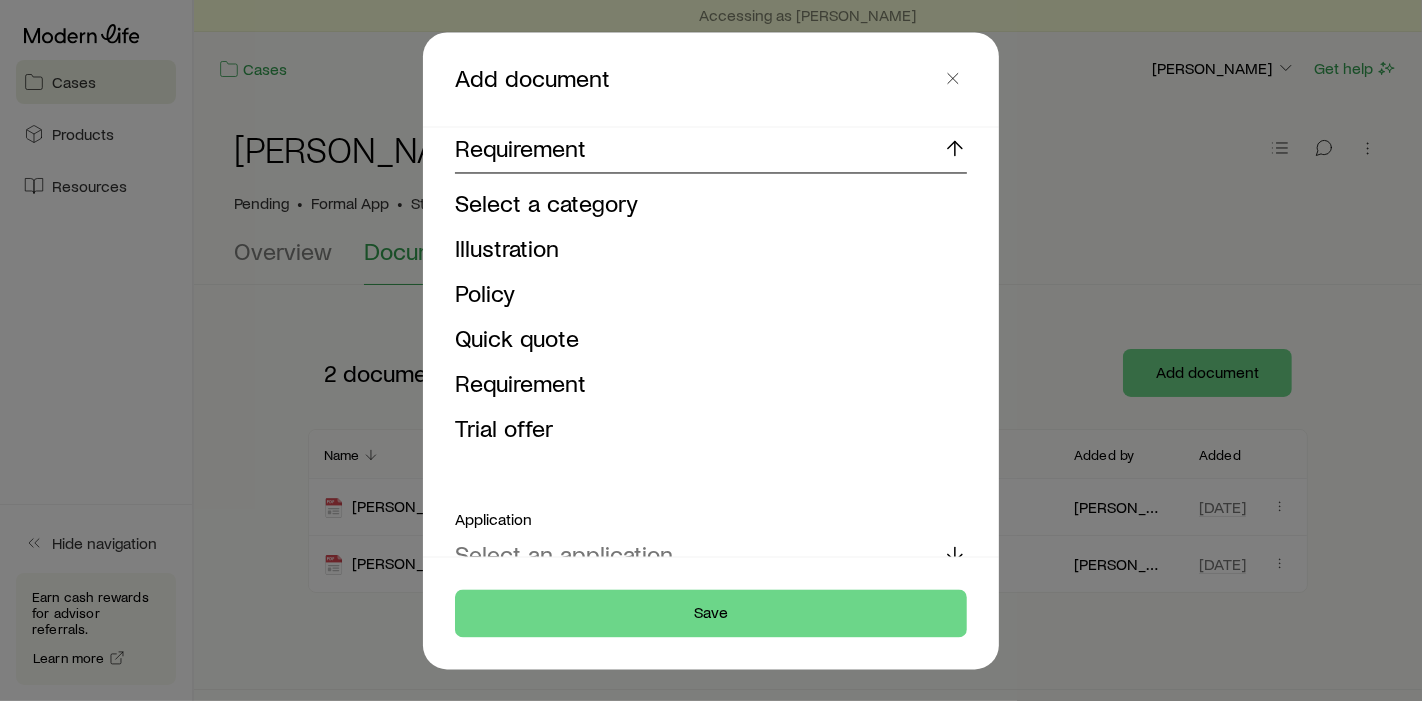 scroll, scrollTop: 650, scrollLeft: 0, axis: vertical 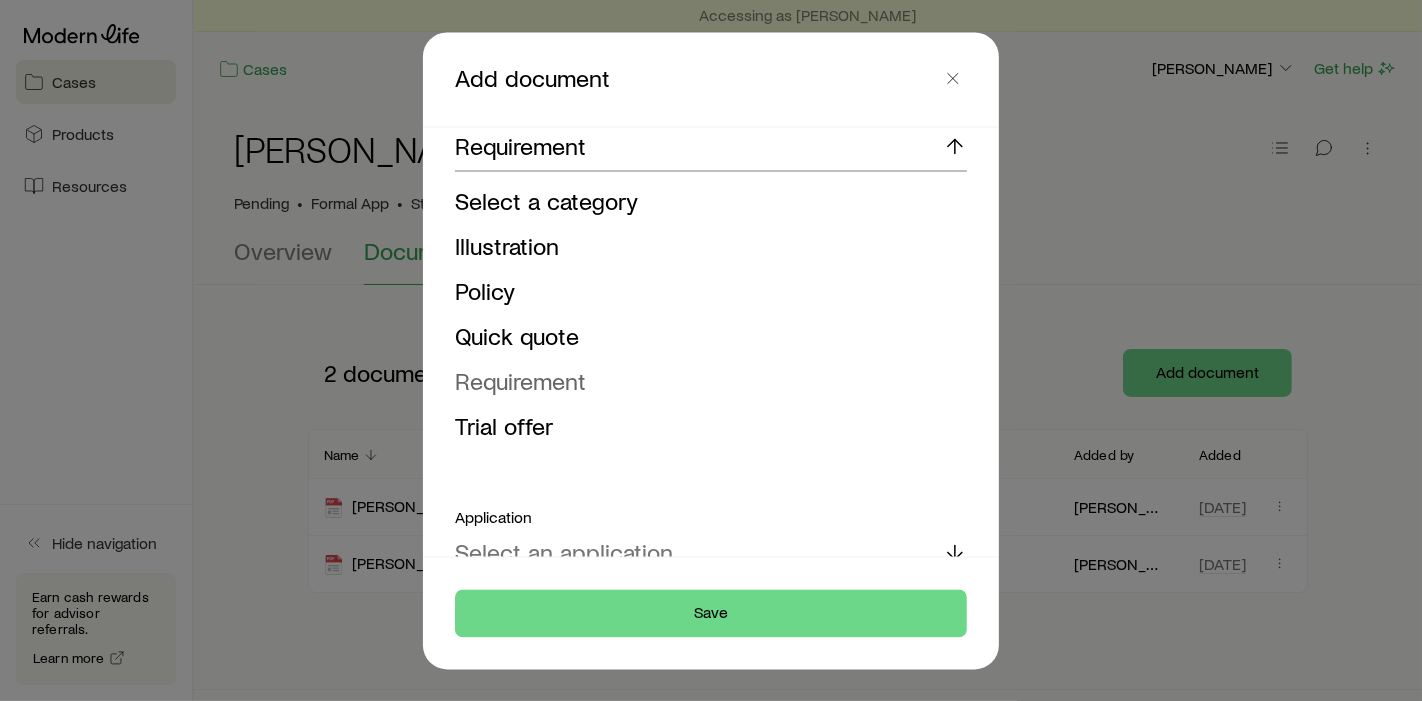 click on "Requirement" at bounding box center [705, 382] 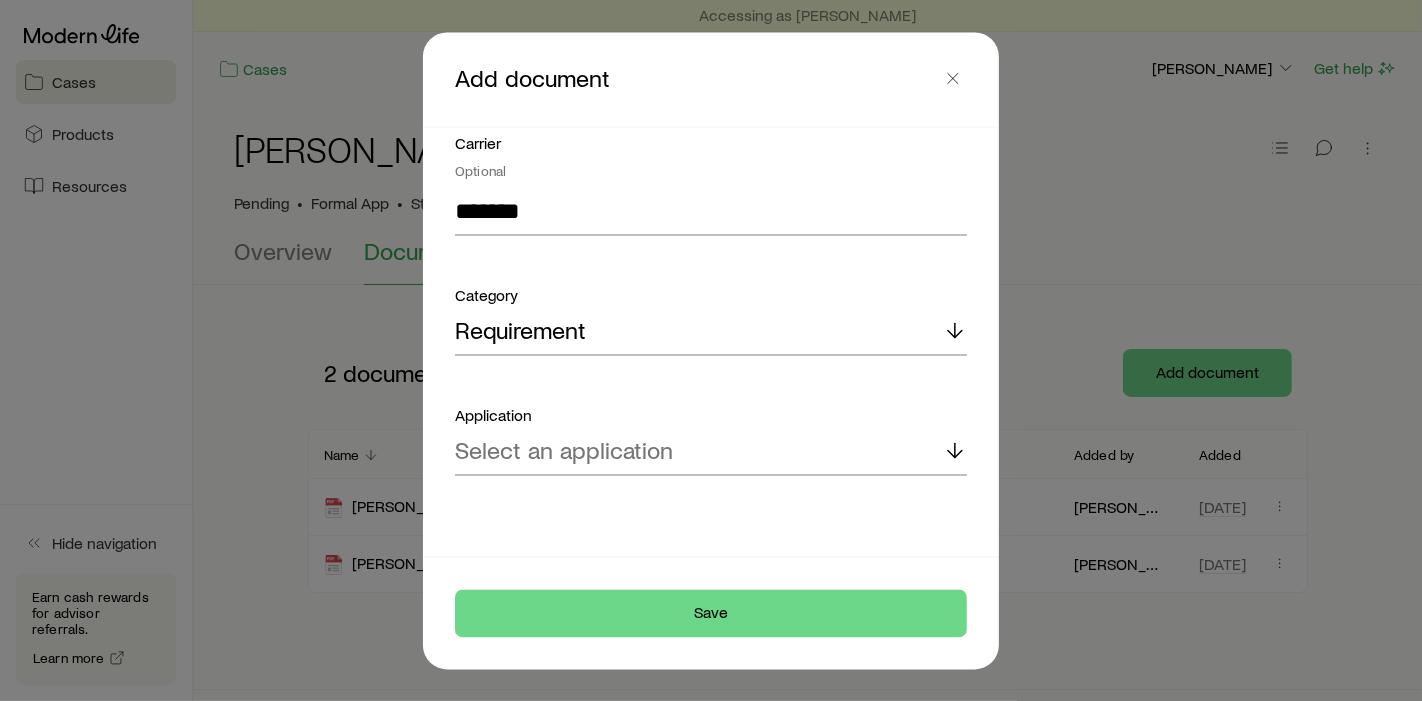 scroll, scrollTop: 463, scrollLeft: 0, axis: vertical 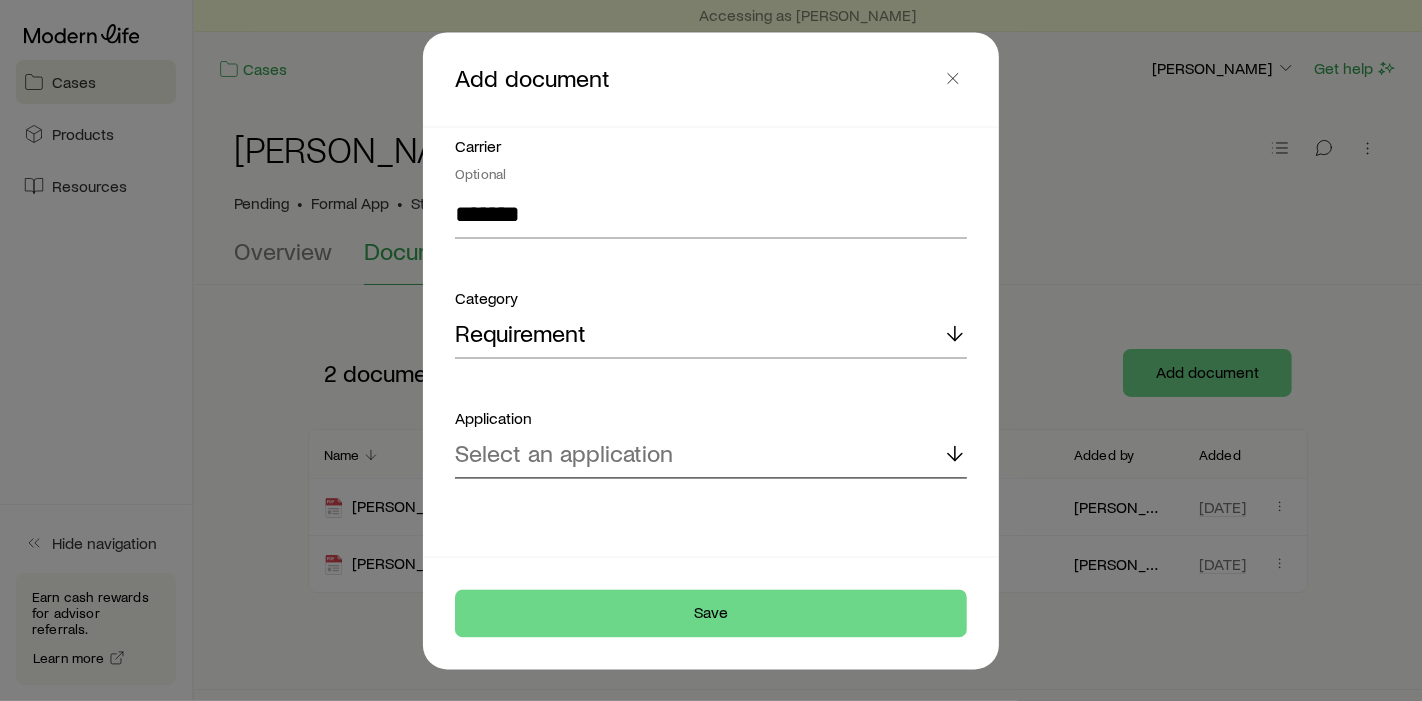 click on "Select an application" at bounding box center (711, 455) 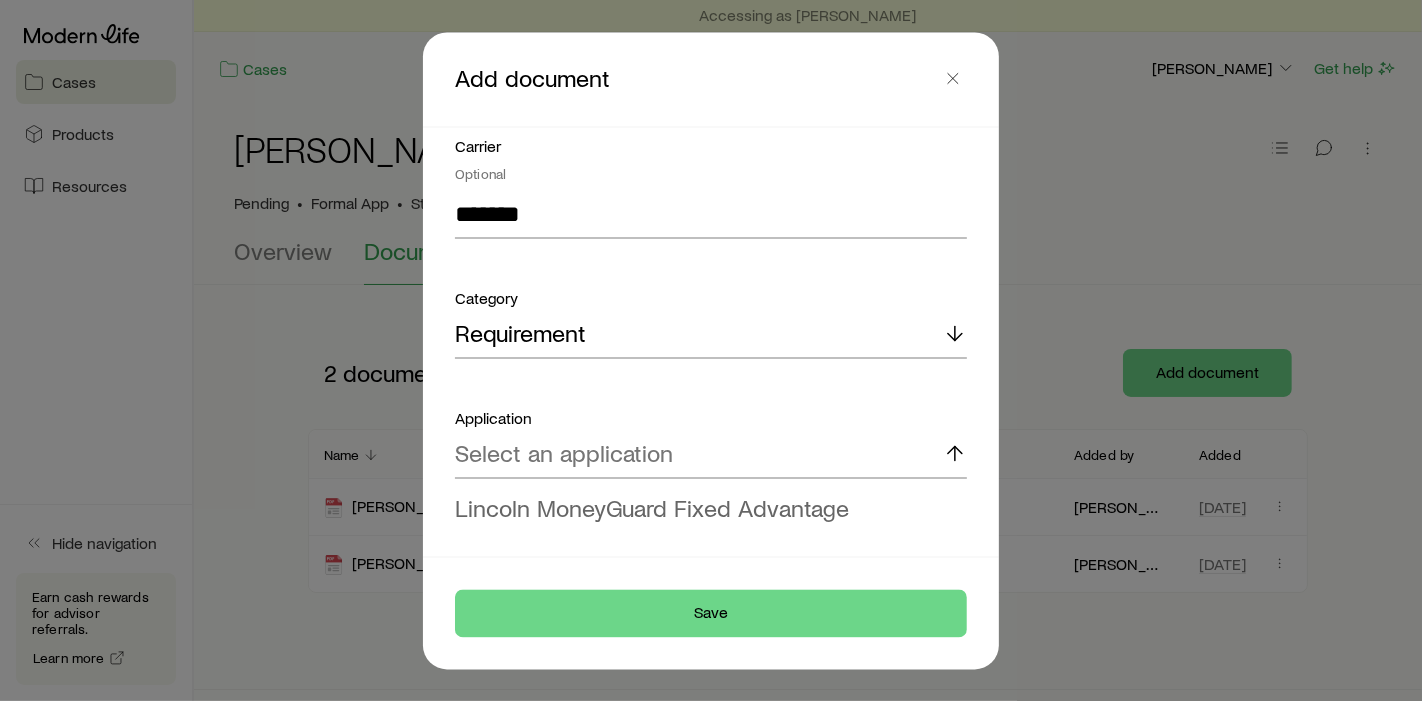 click on "Lincoln MoneyGuard Fixed Advantage" at bounding box center [705, 509] 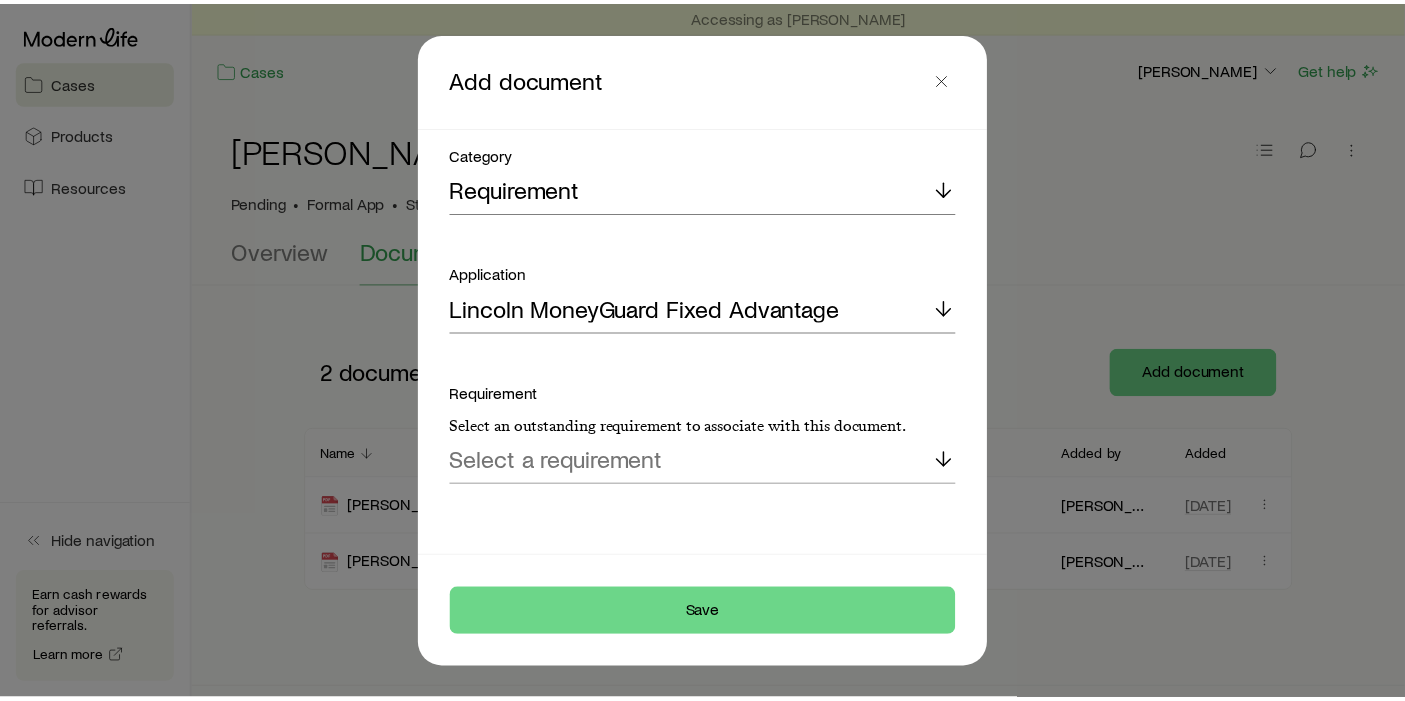 scroll, scrollTop: 615, scrollLeft: 0, axis: vertical 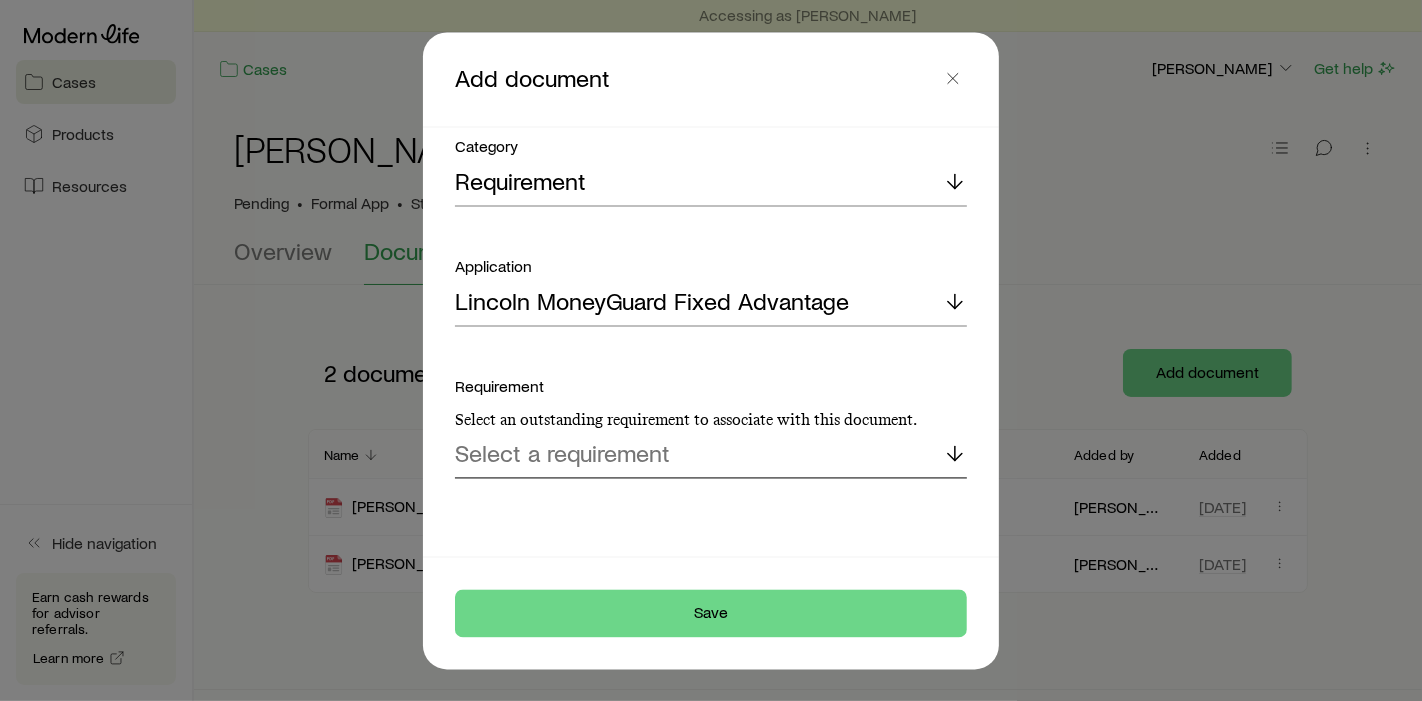 click on "Select a requirement" at bounding box center (711, 455) 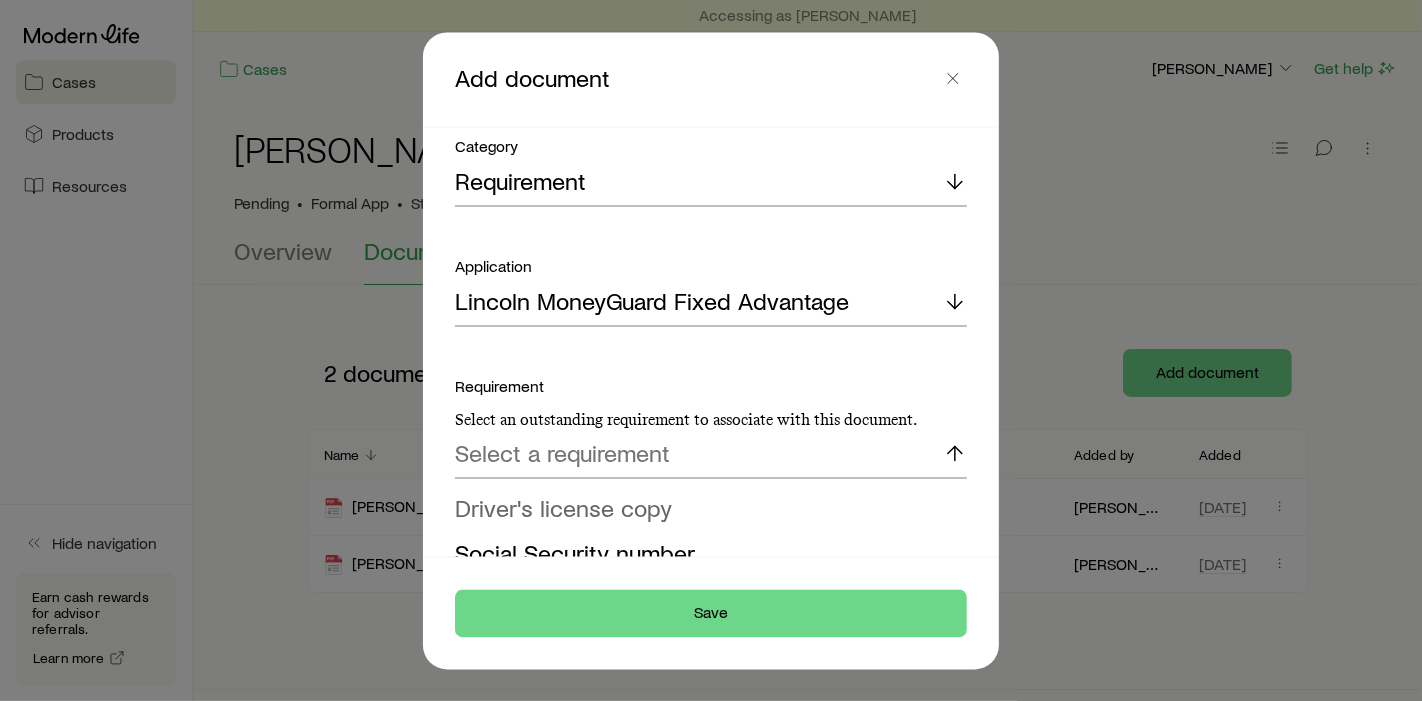 click on "Driver's license copy" at bounding box center [563, 508] 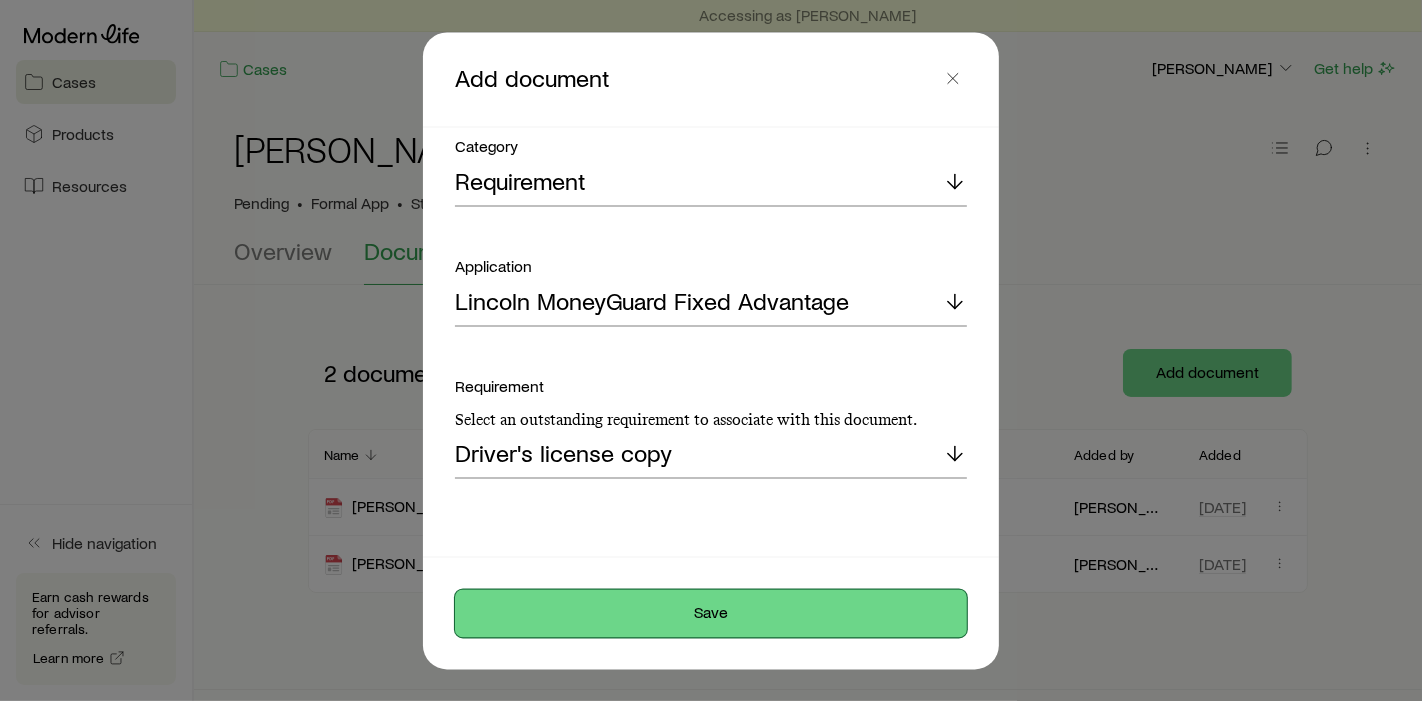 click on "Save" at bounding box center (711, 613) 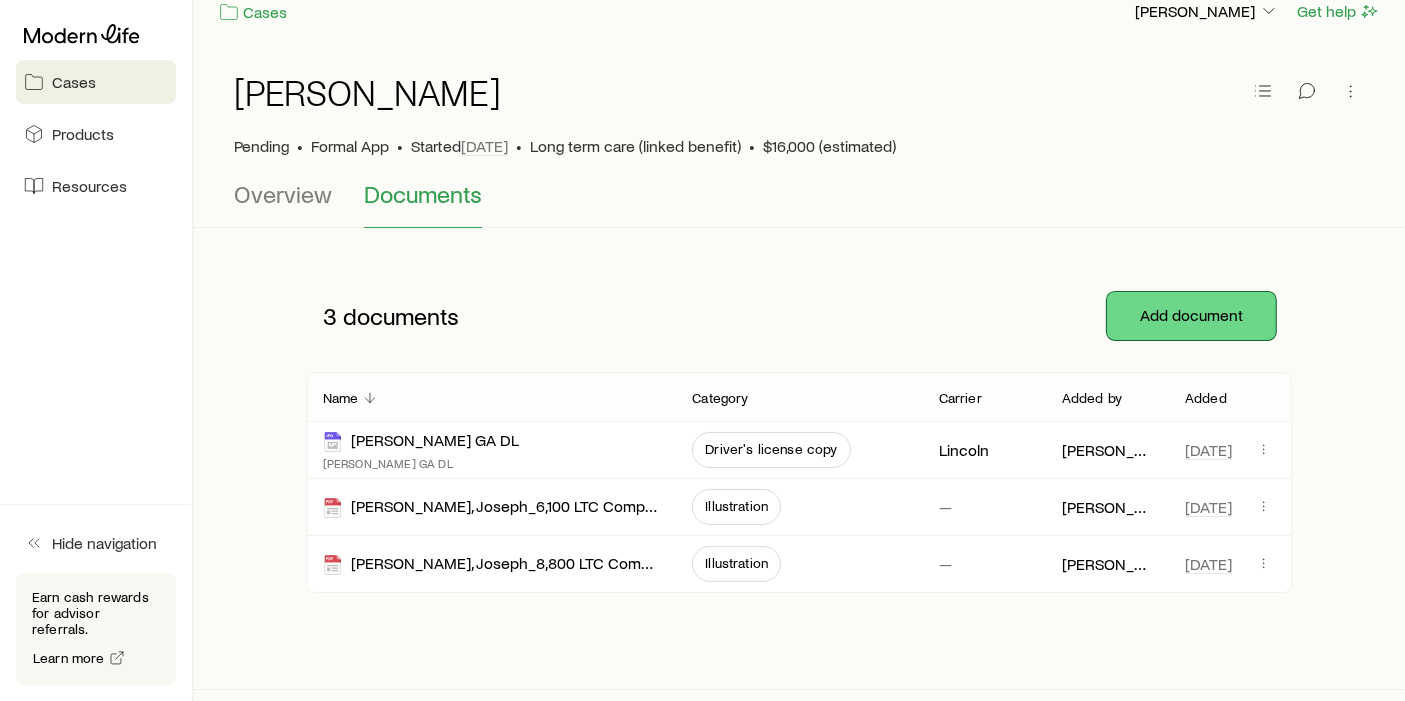scroll, scrollTop: 74, scrollLeft: 0, axis: vertical 